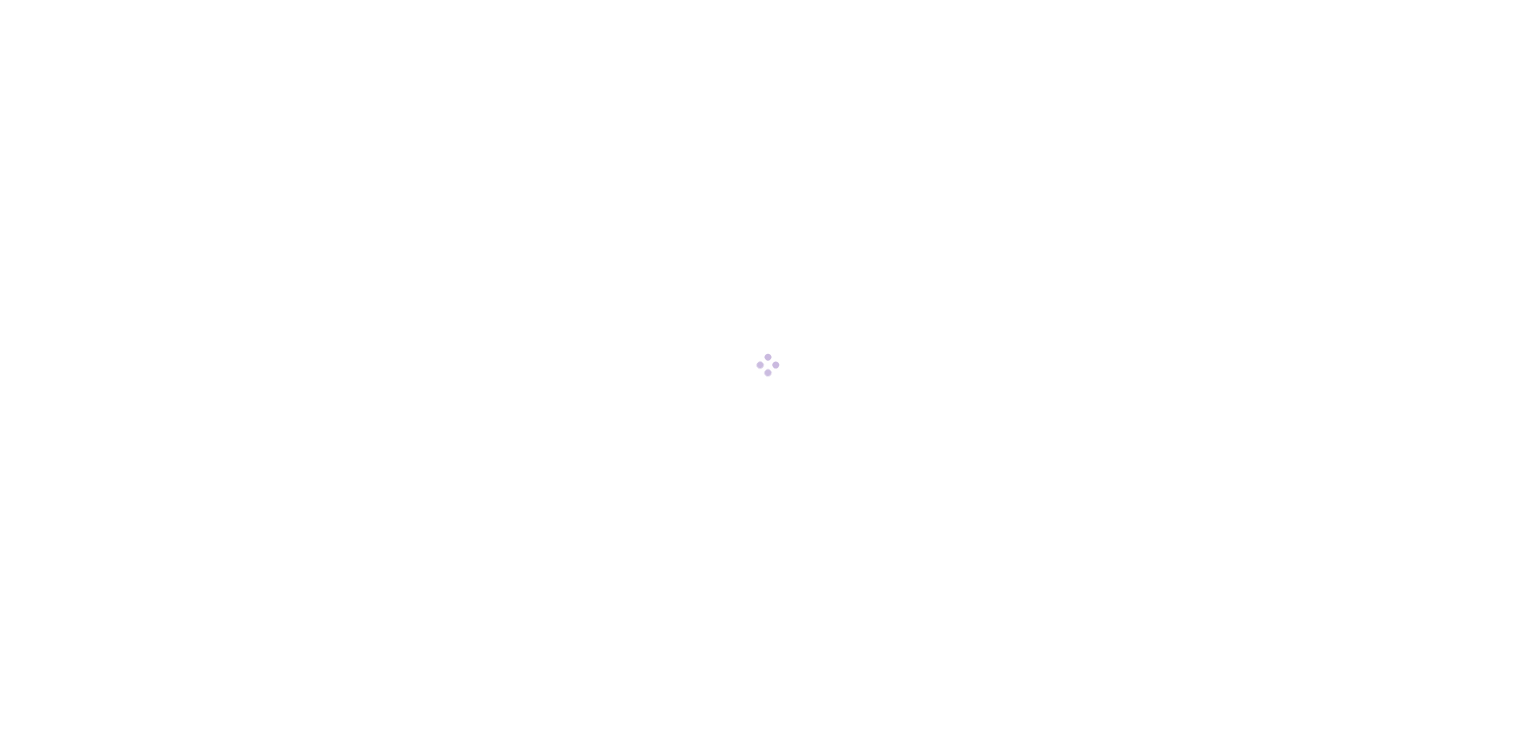 scroll, scrollTop: 0, scrollLeft: 0, axis: both 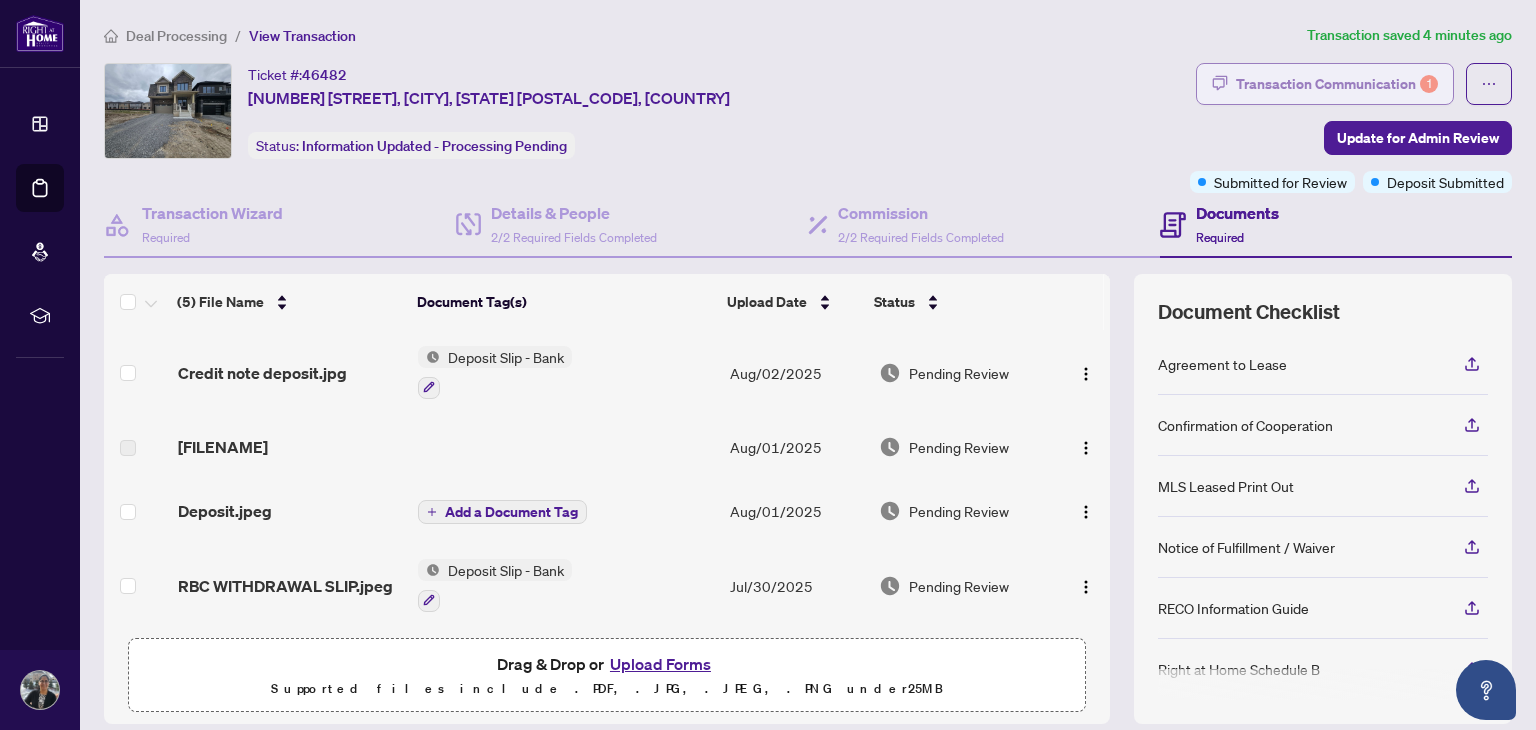 click on "Transaction Communication 1" at bounding box center [1337, 84] 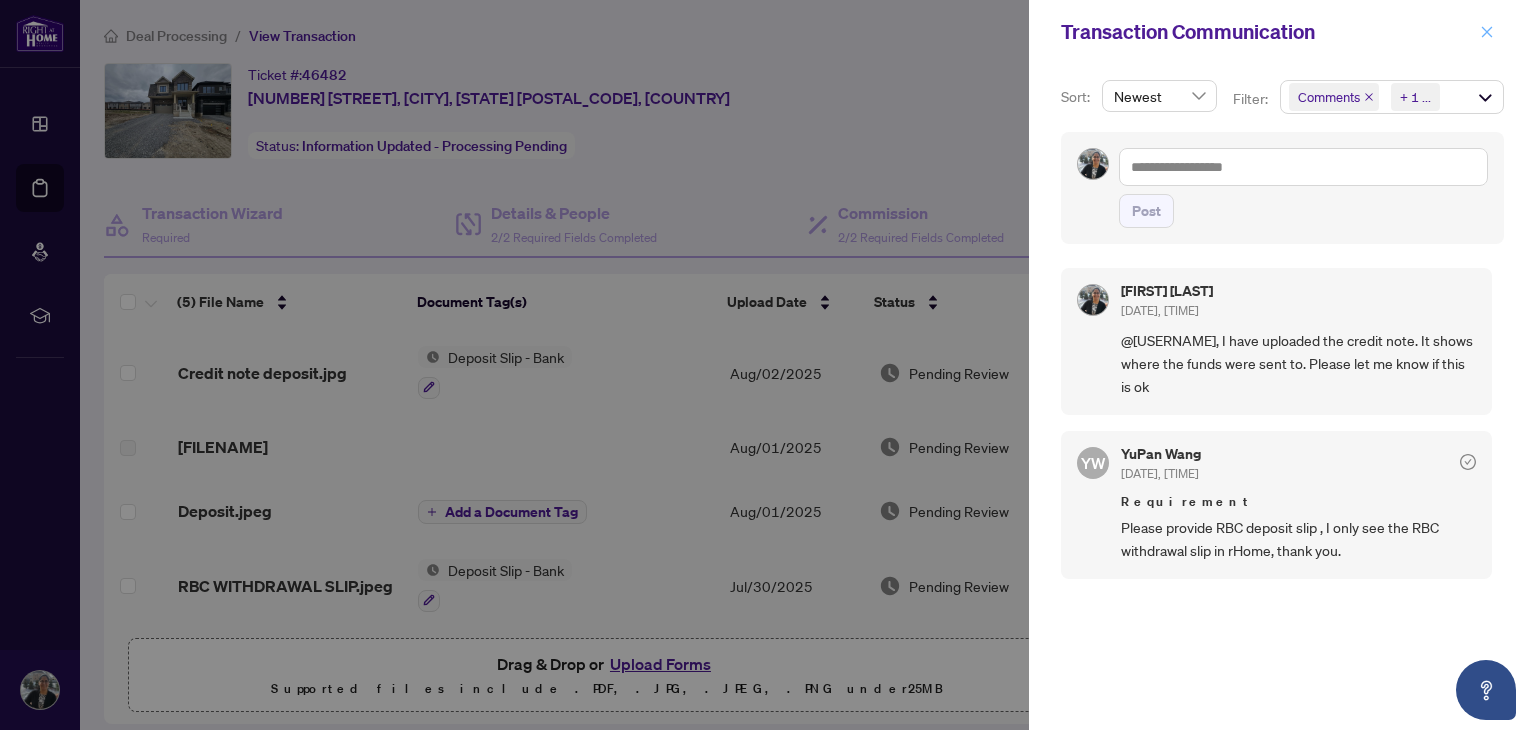 click 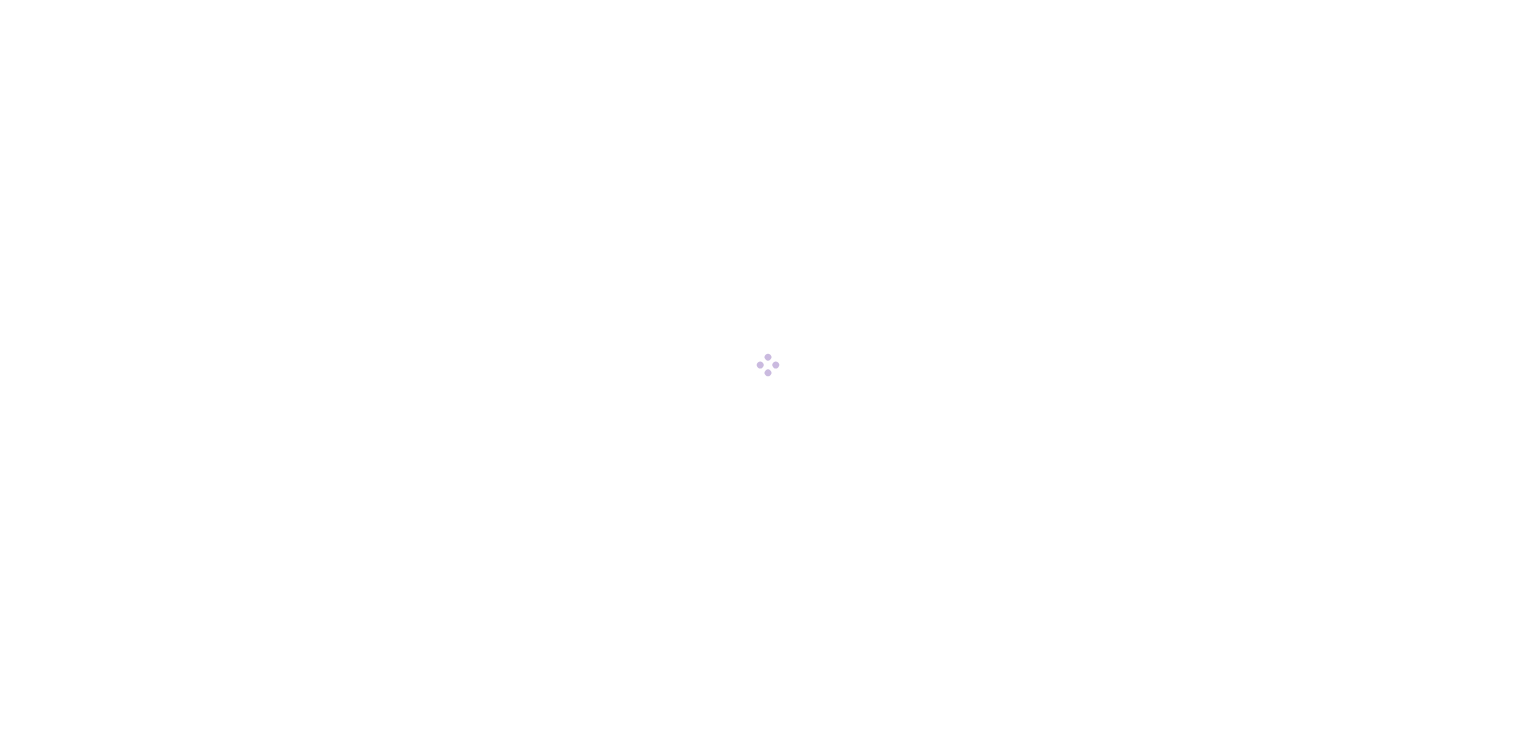 scroll, scrollTop: 0, scrollLeft: 0, axis: both 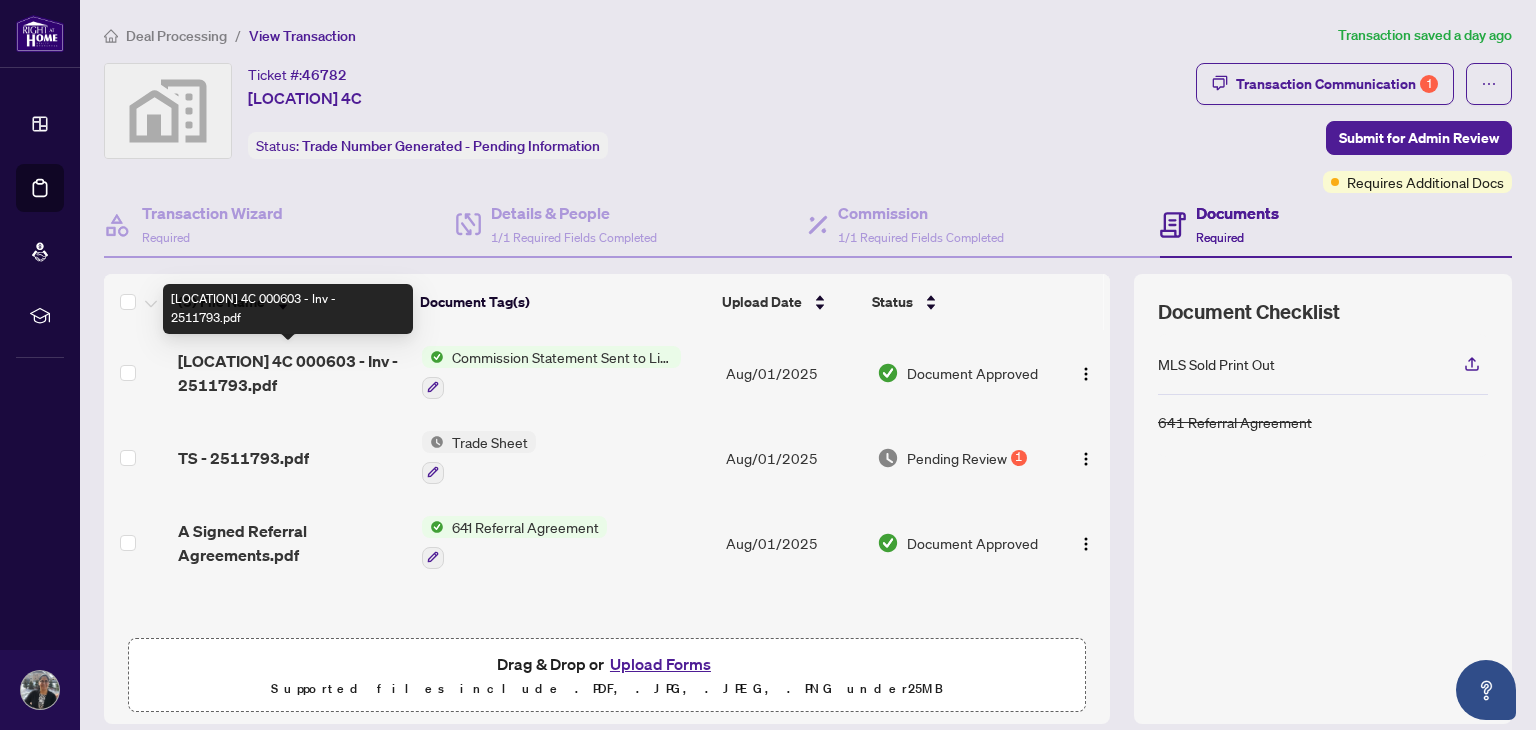 click on "NORTH OAK 4C 000603 - Inv - 2511793.pdf" at bounding box center [291, 373] 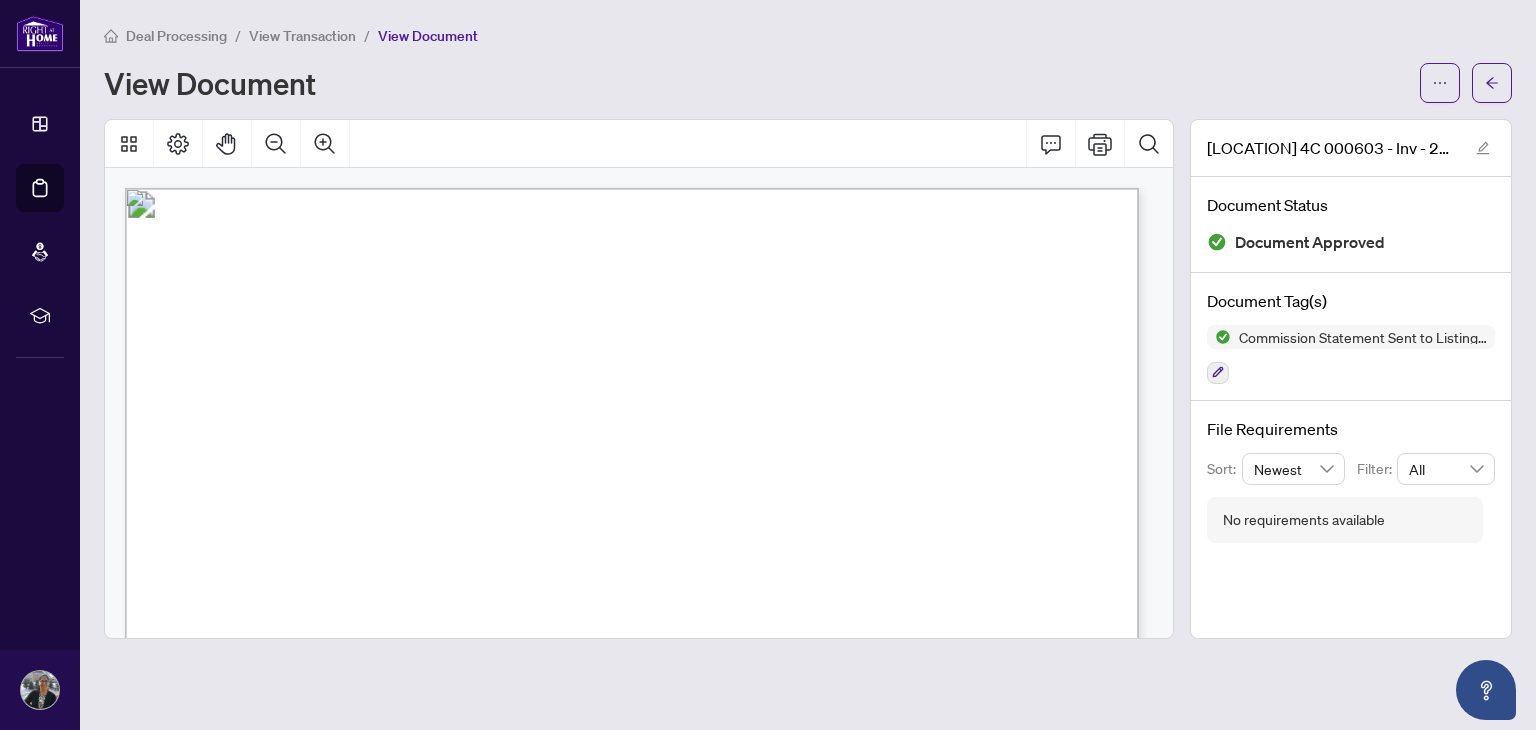 scroll, scrollTop: 3, scrollLeft: 0, axis: vertical 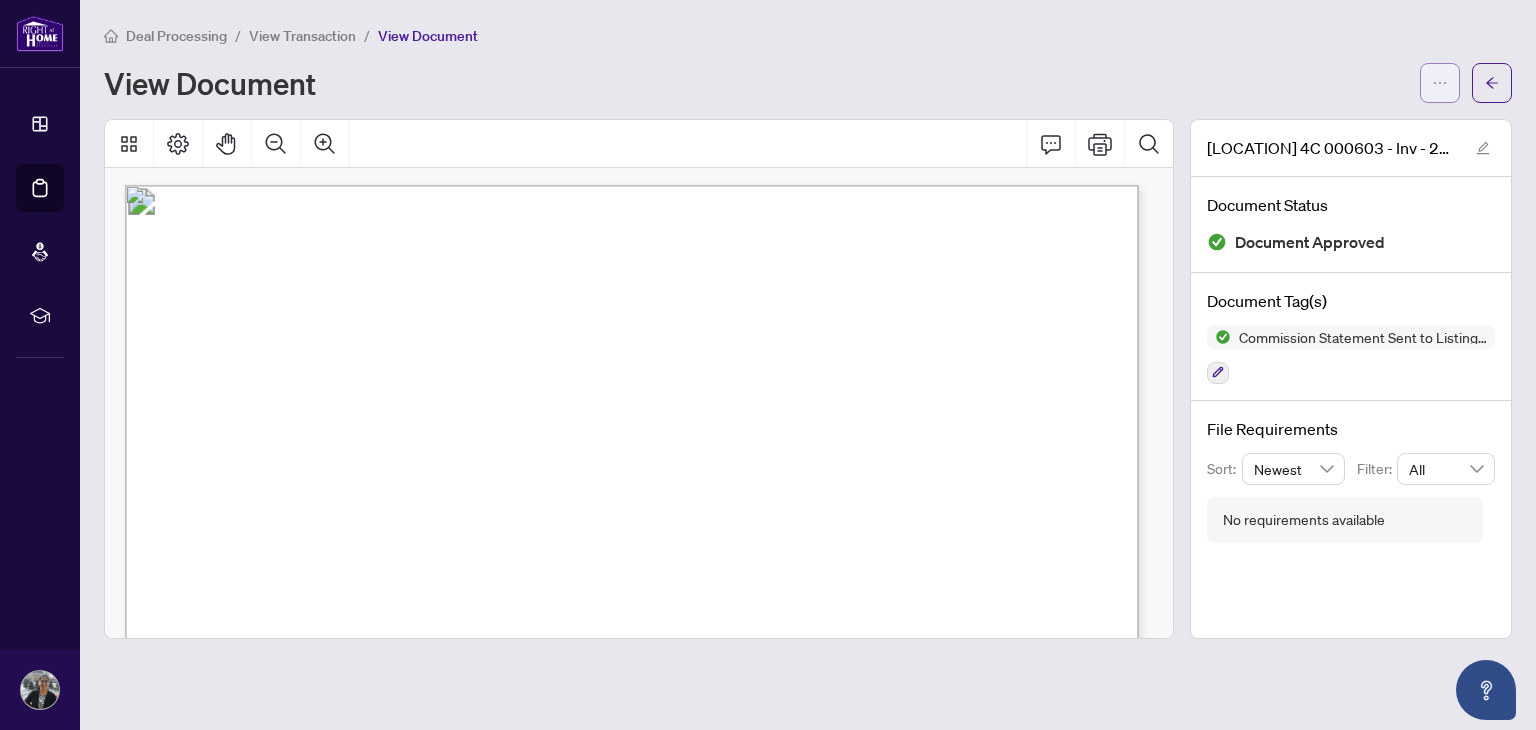 click at bounding box center [1440, 83] 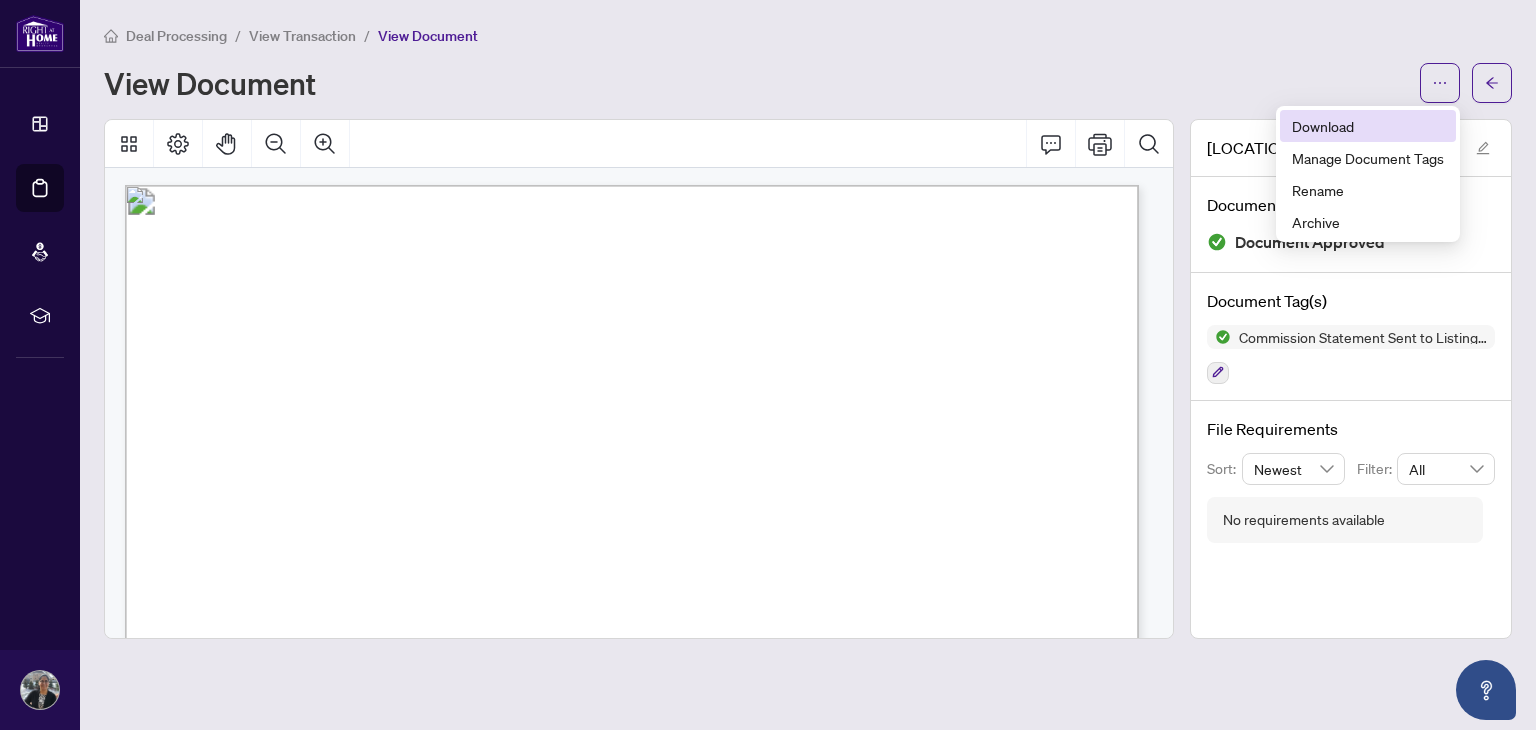 click on "Download" at bounding box center (1368, 126) 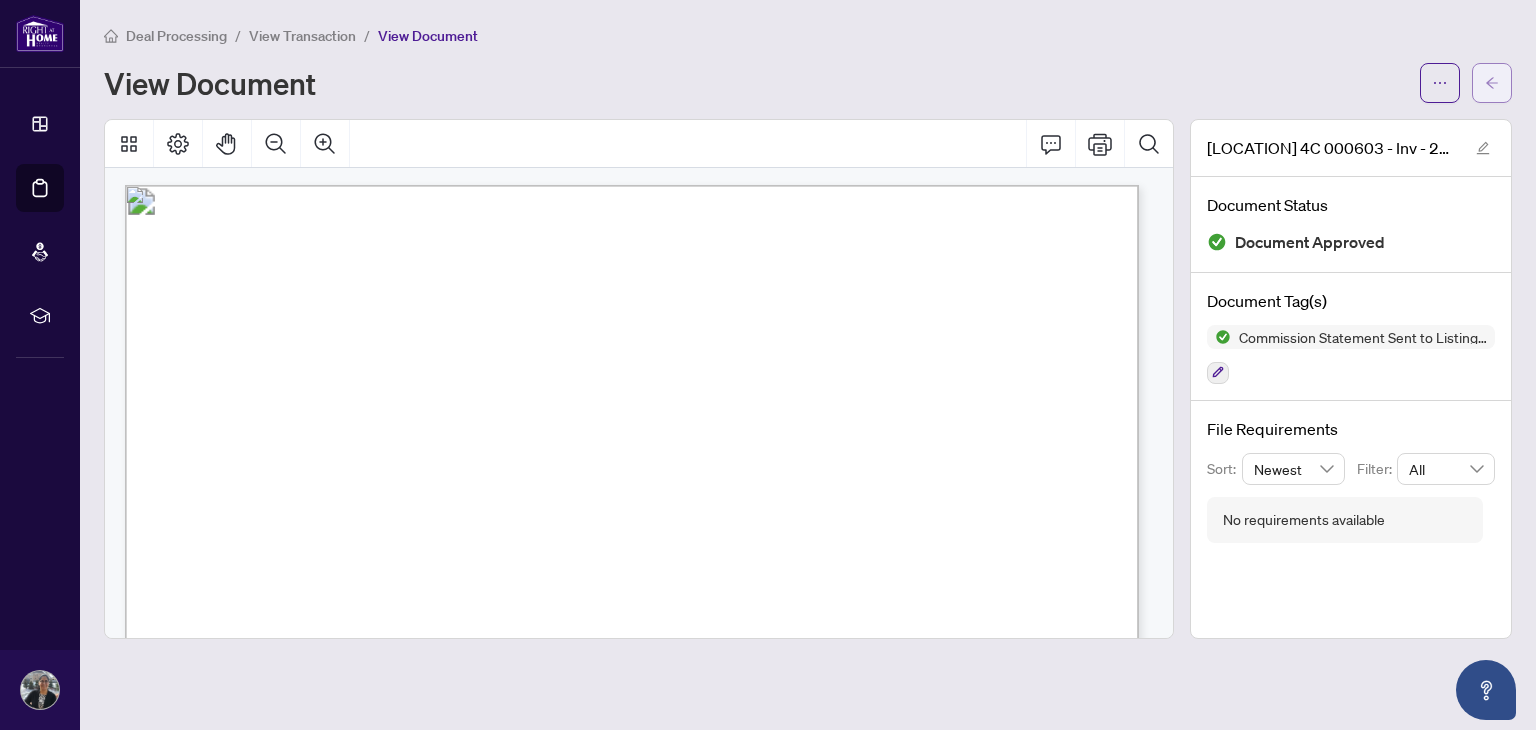 click 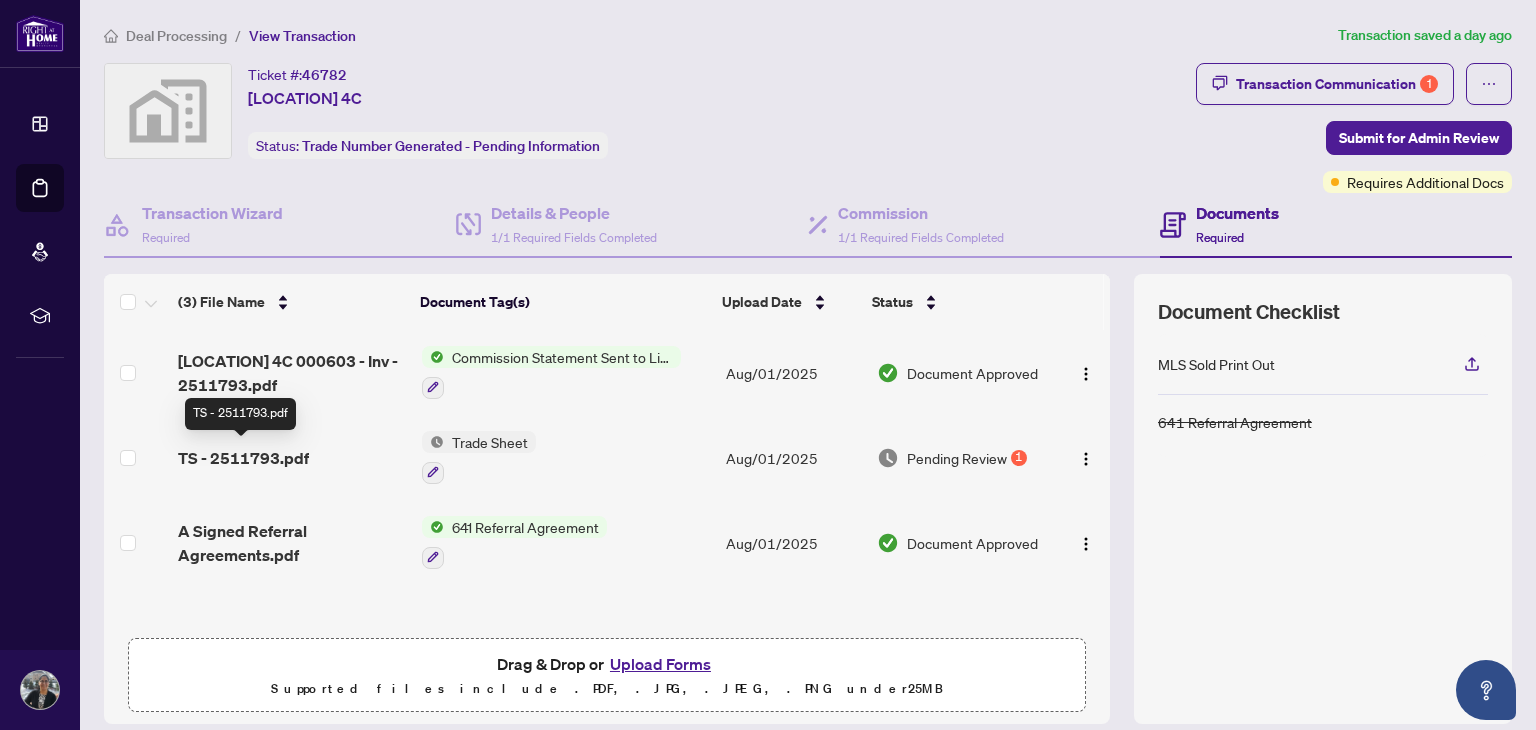 click on "TS - 2511793.pdf" at bounding box center (243, 458) 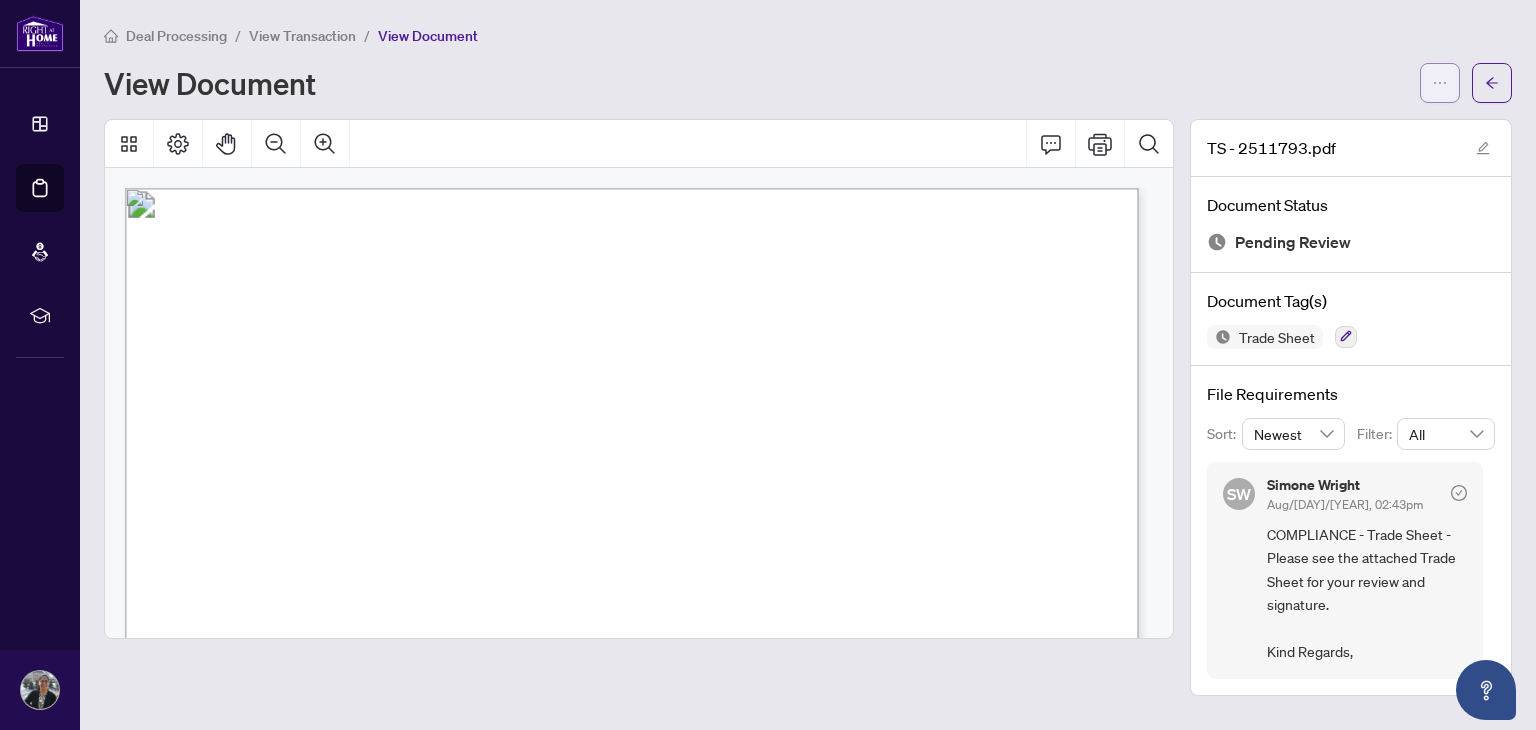 click 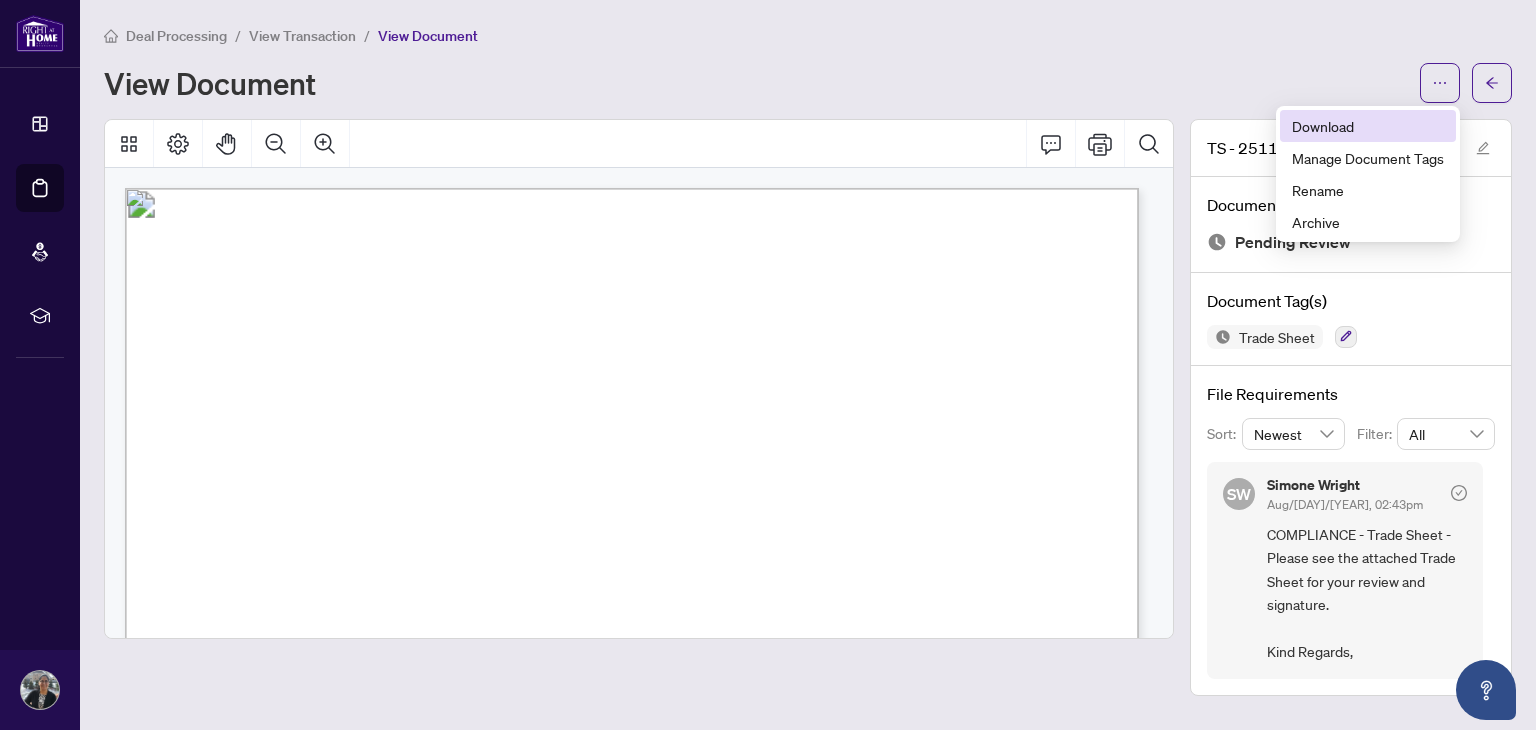 click on "Download" at bounding box center (1368, 126) 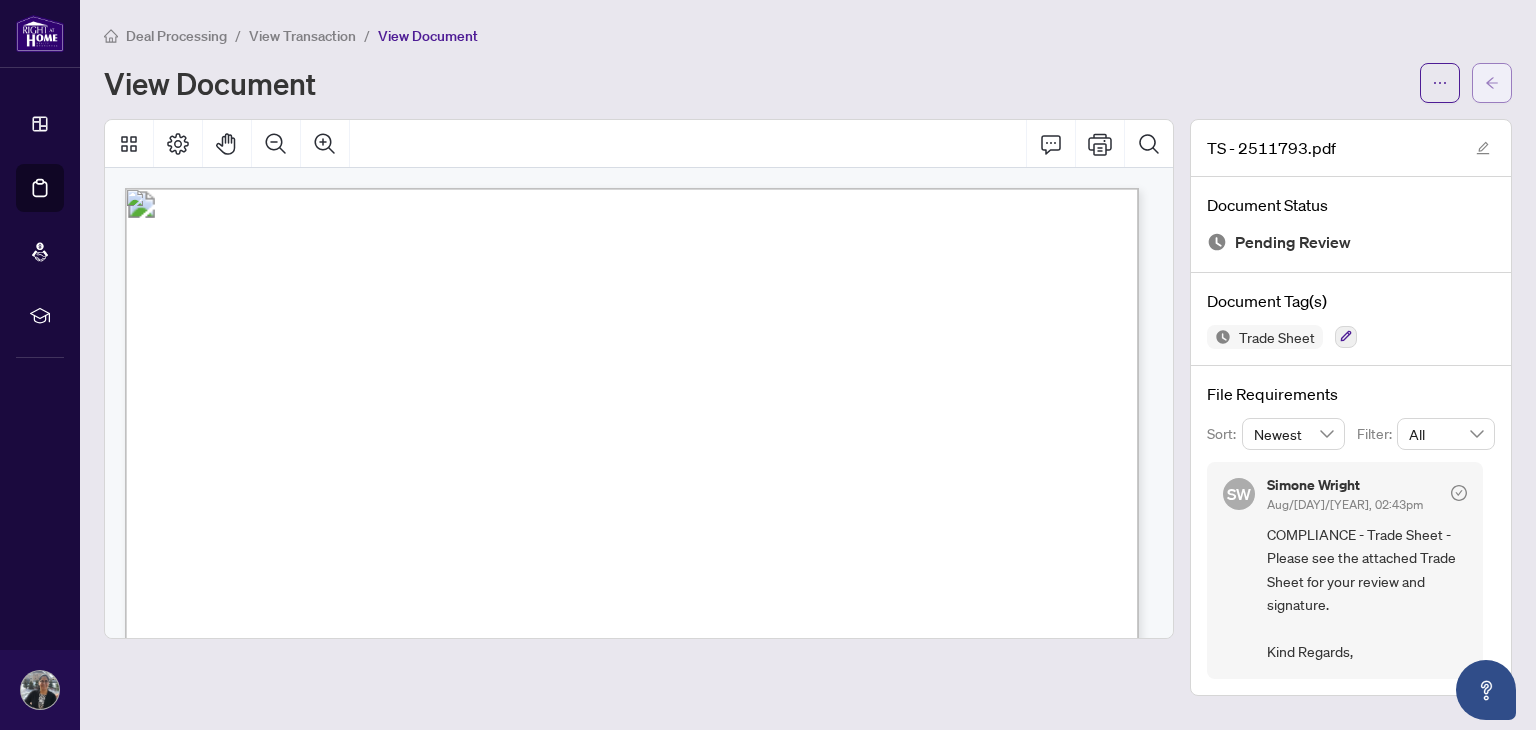 click 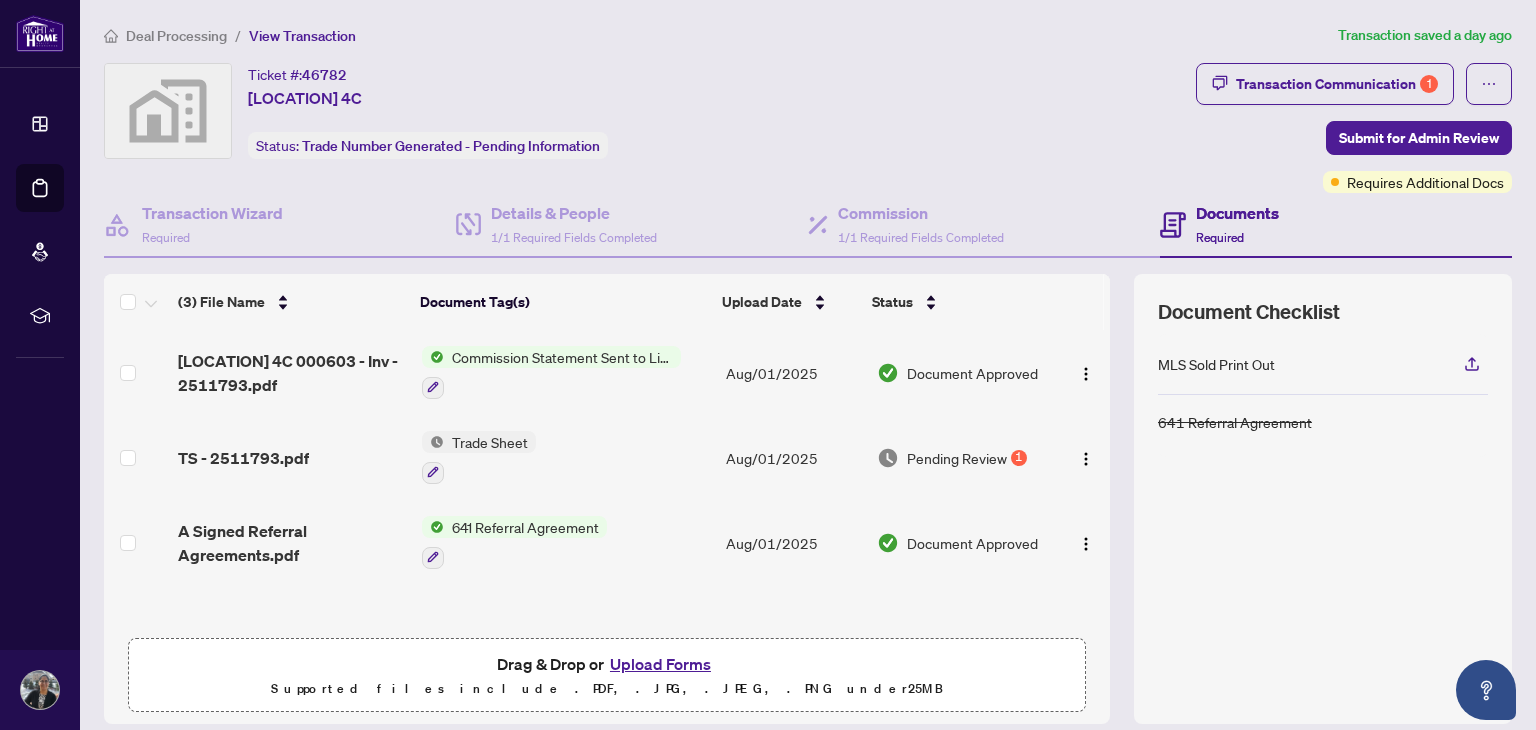 scroll, scrollTop: 143, scrollLeft: 0, axis: vertical 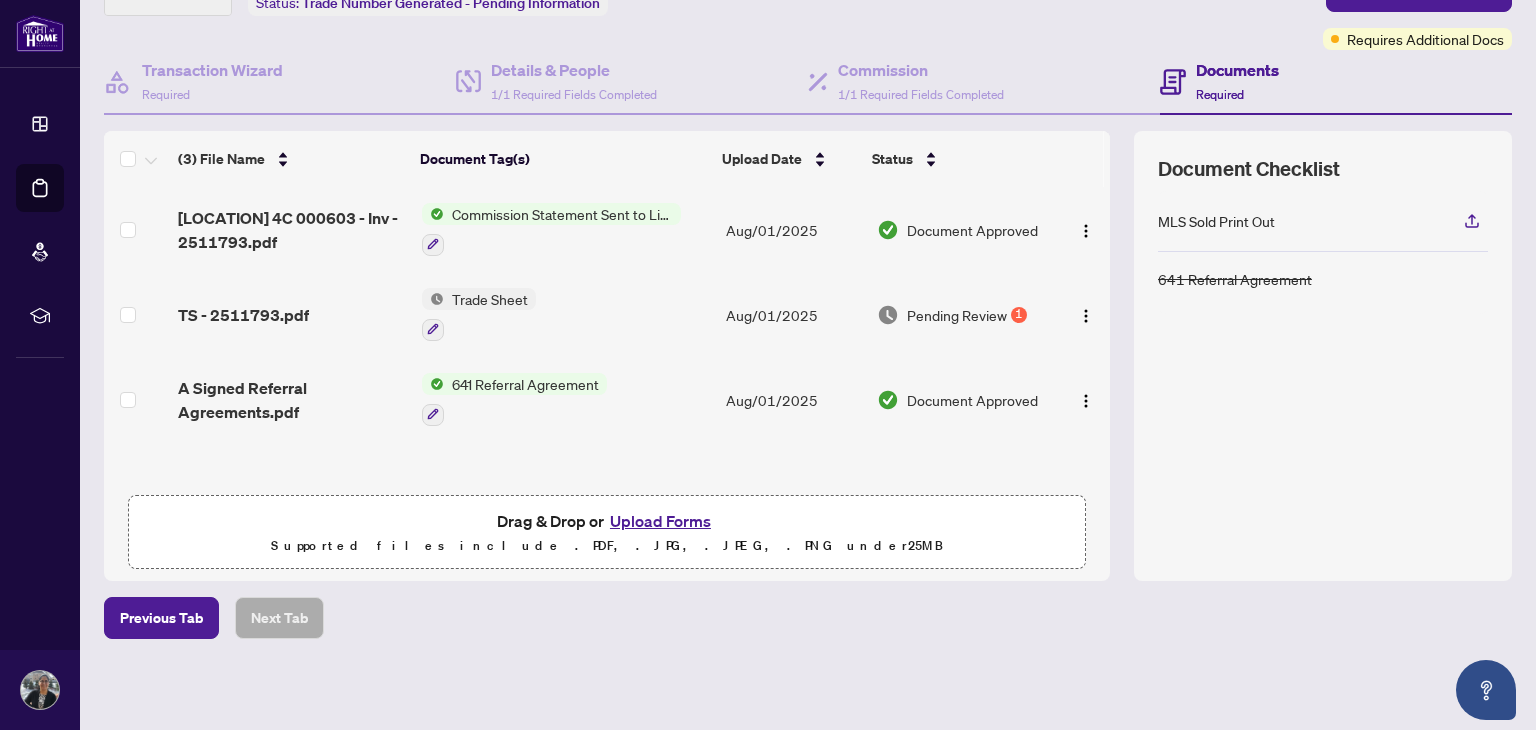 click on "Upload Forms" at bounding box center (660, 521) 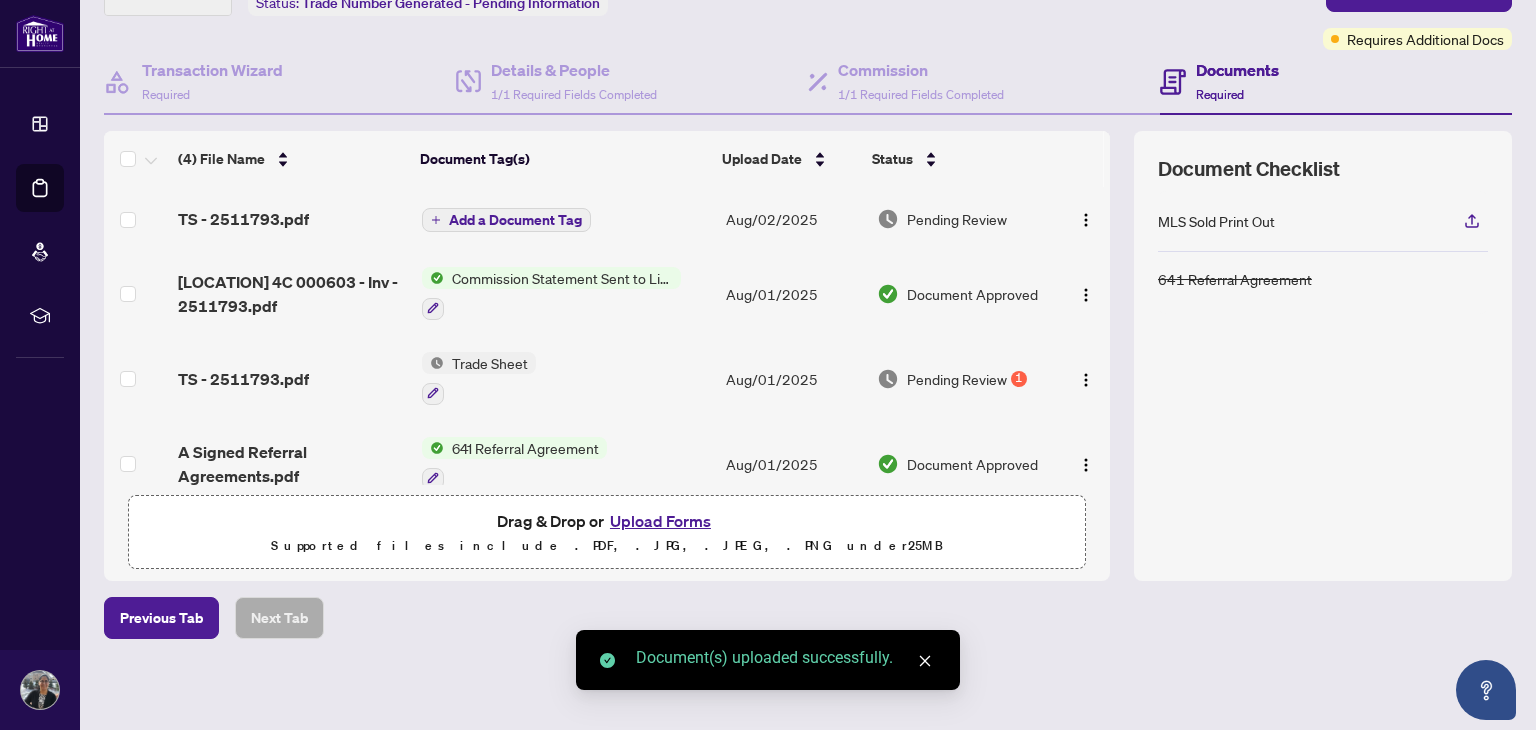 scroll, scrollTop: 0, scrollLeft: 0, axis: both 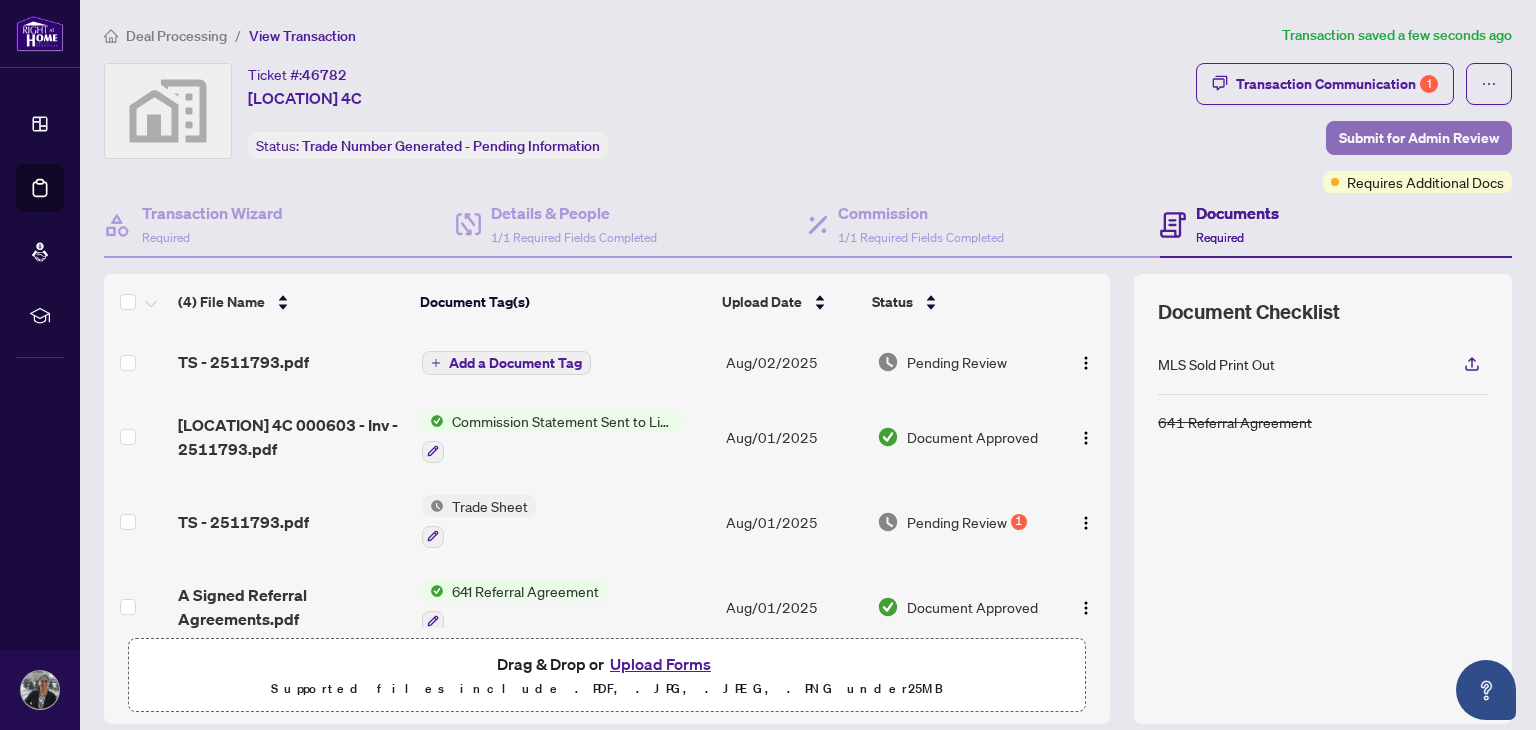 click on "Submit for Admin Review" at bounding box center (1419, 138) 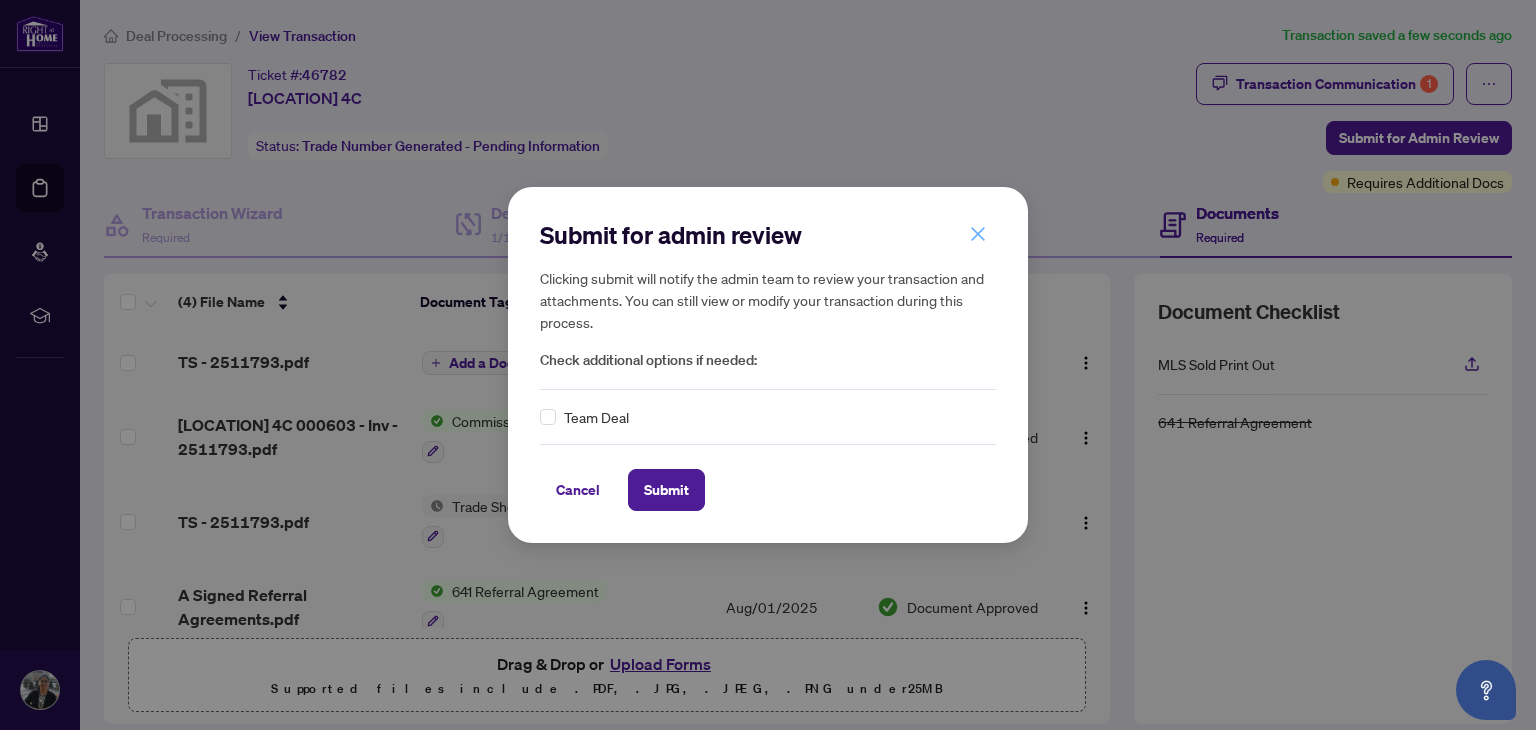 click 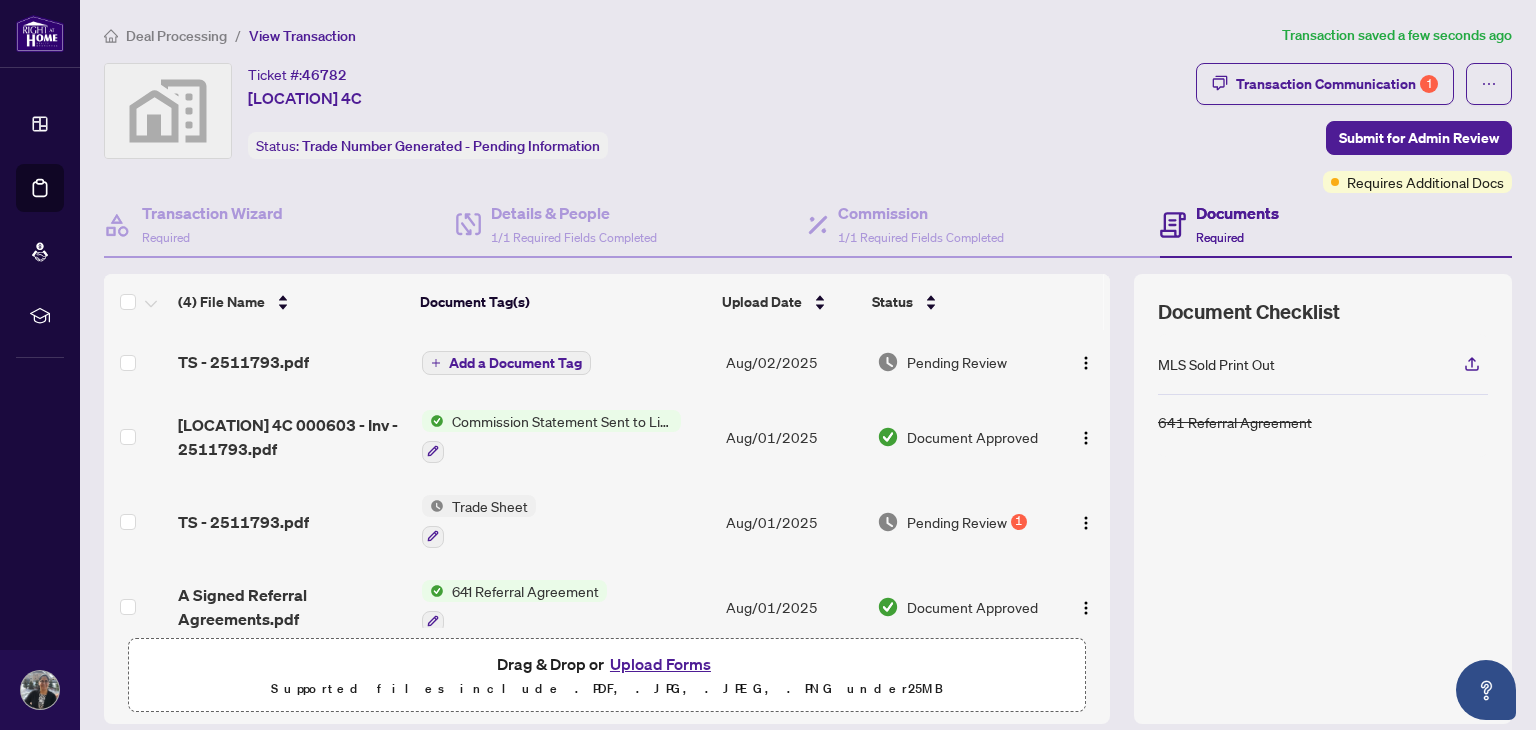 scroll, scrollTop: 25, scrollLeft: 0, axis: vertical 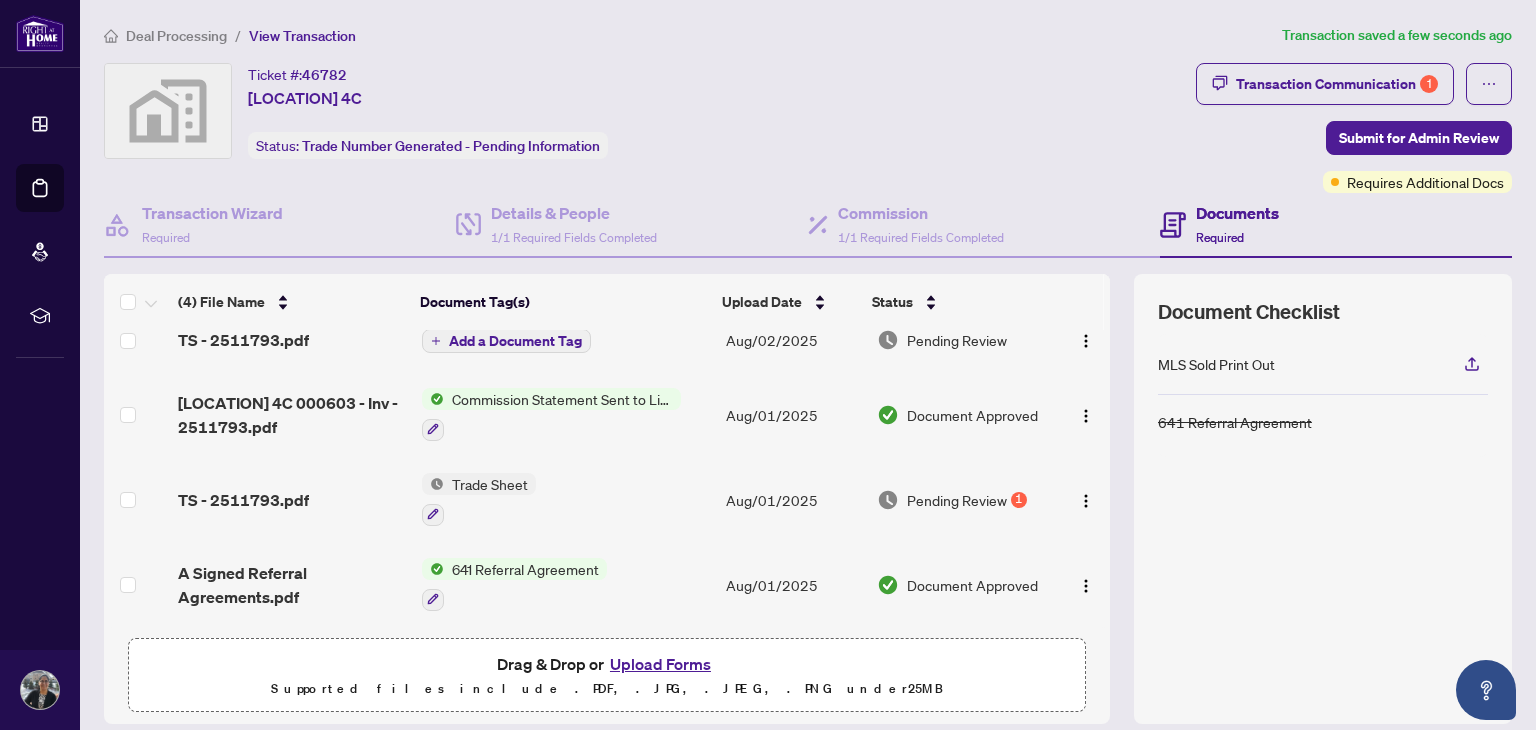 click on "Add a Document Tag" at bounding box center [515, 341] 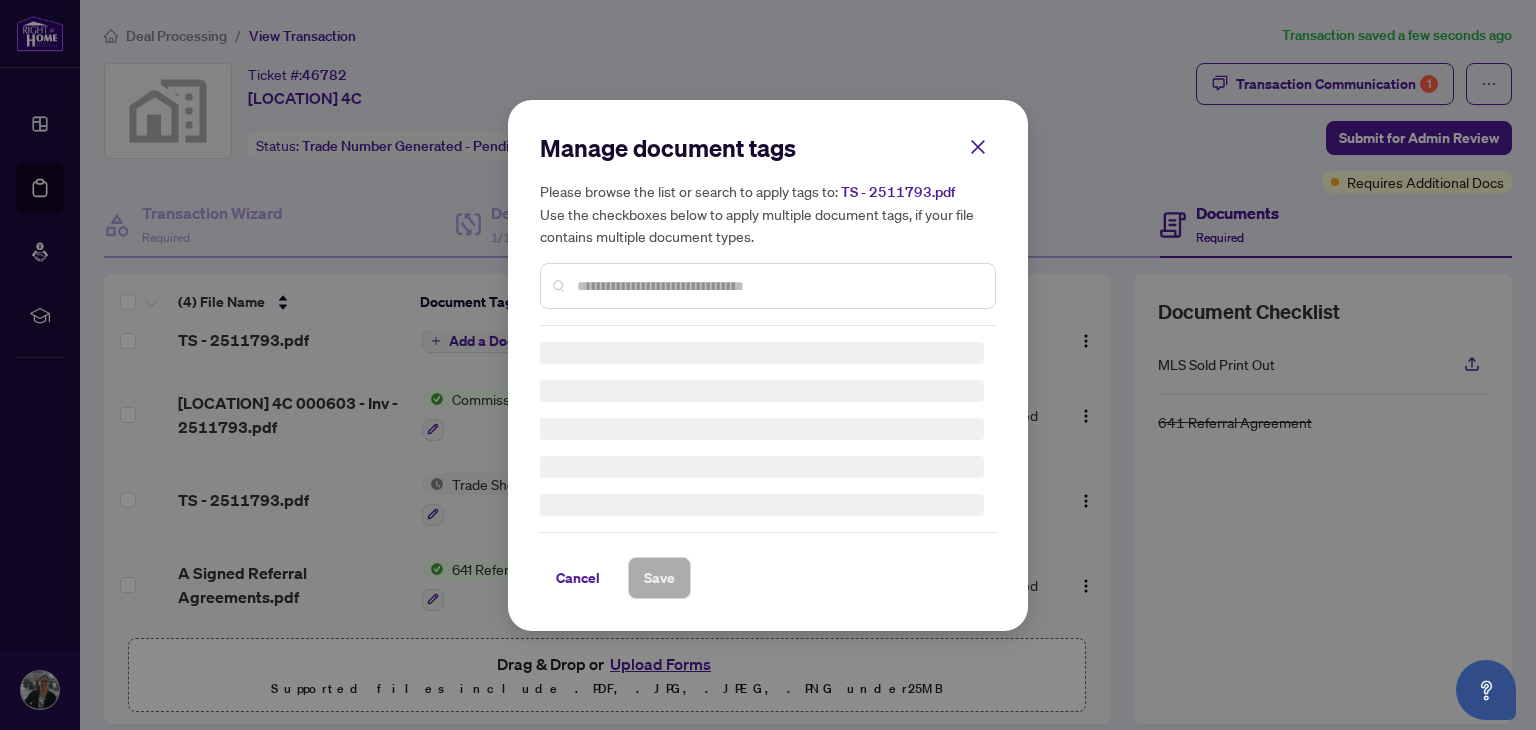 click on "Manage document tags Please browse the list or search to apply tags to:   TS - 2511793.pdf   Use the checkboxes below to apply multiple document tags, if your file contains multiple document types." at bounding box center [768, 229] 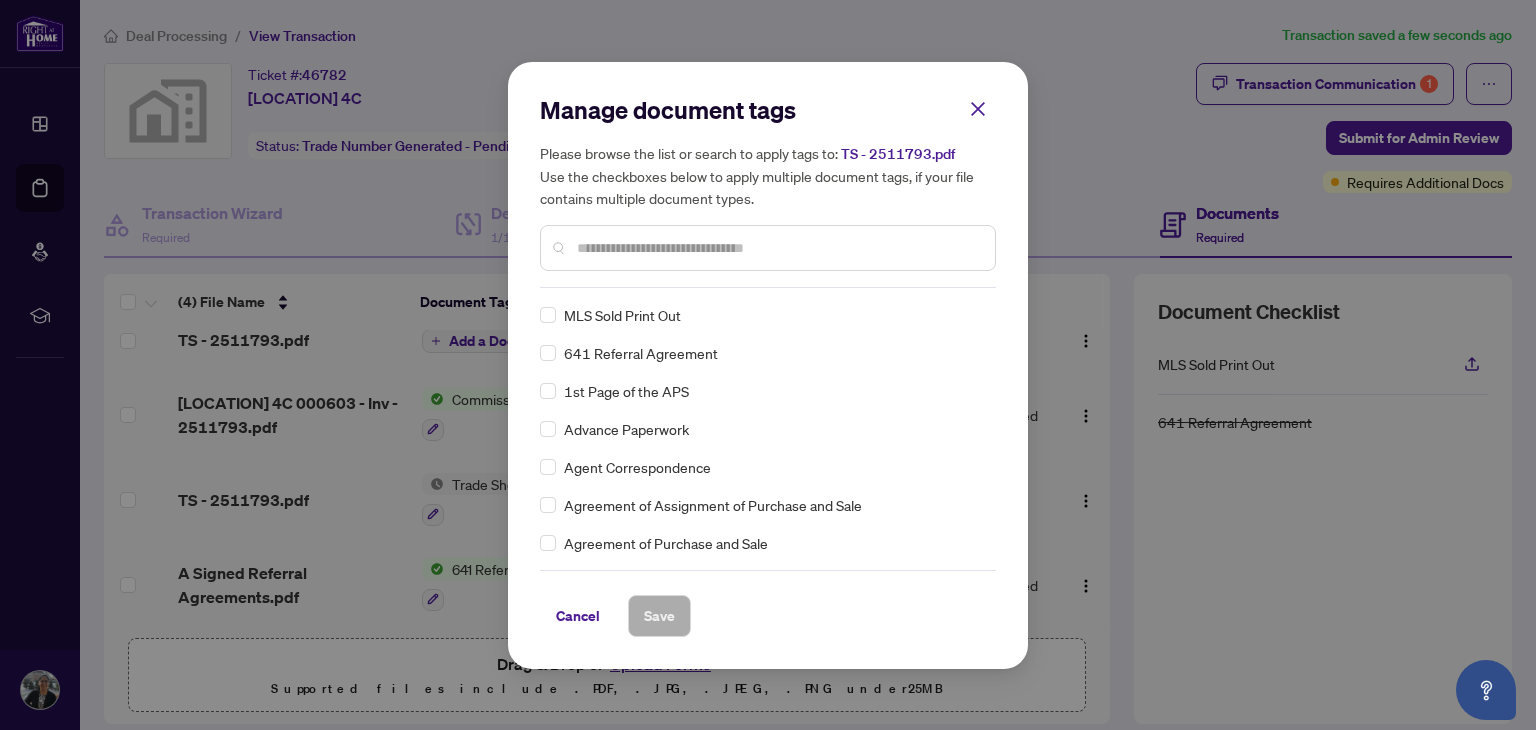 click at bounding box center [778, 248] 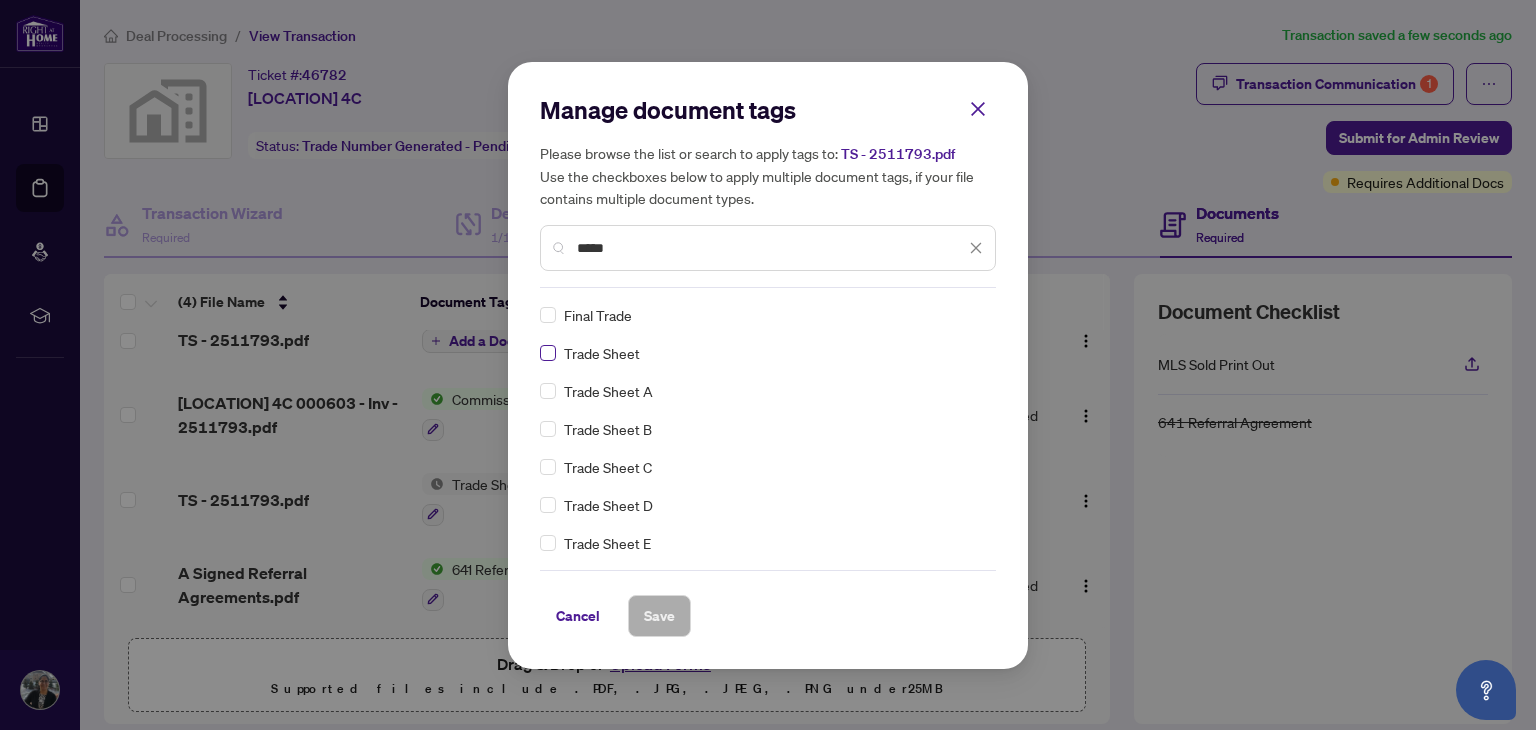 type on "*****" 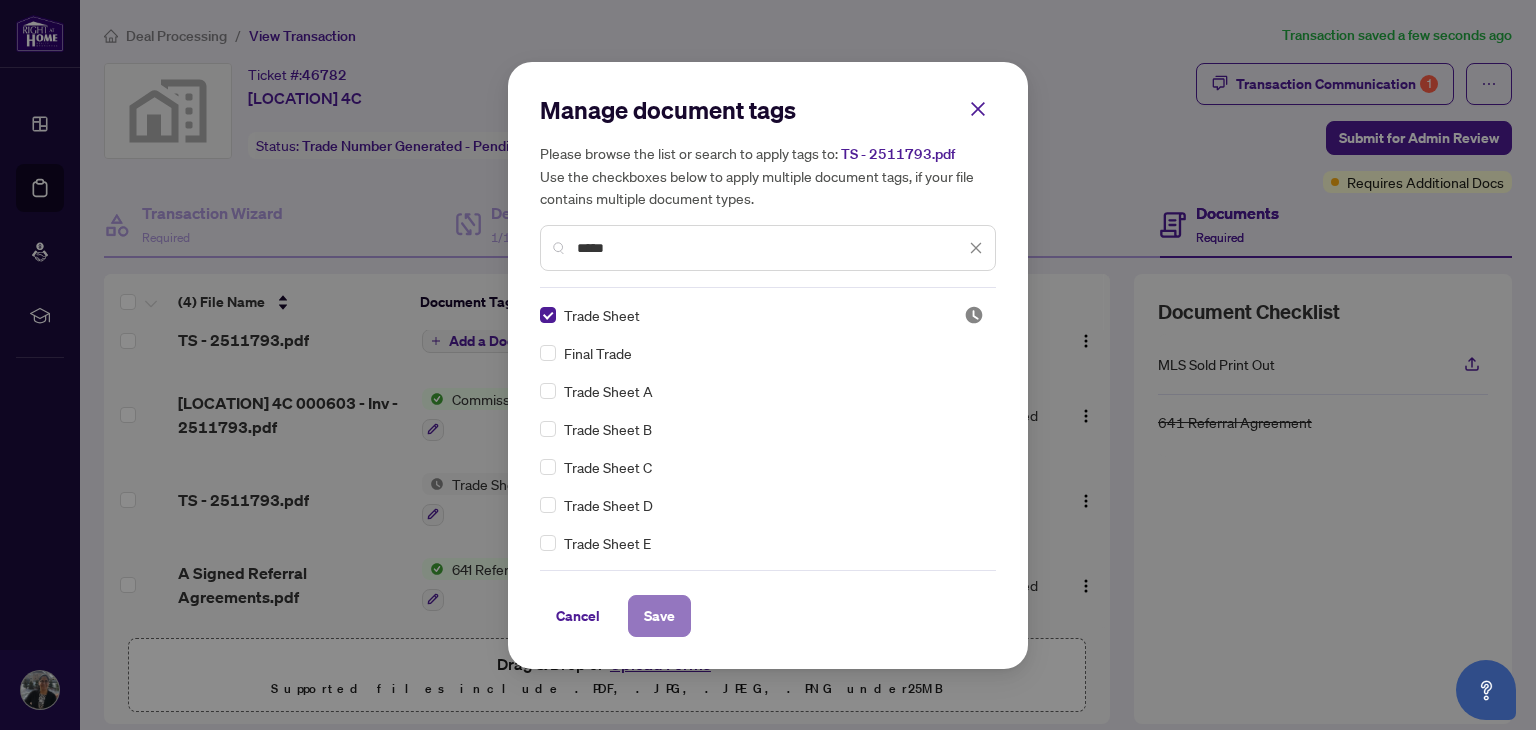 click on "Save" at bounding box center [659, 616] 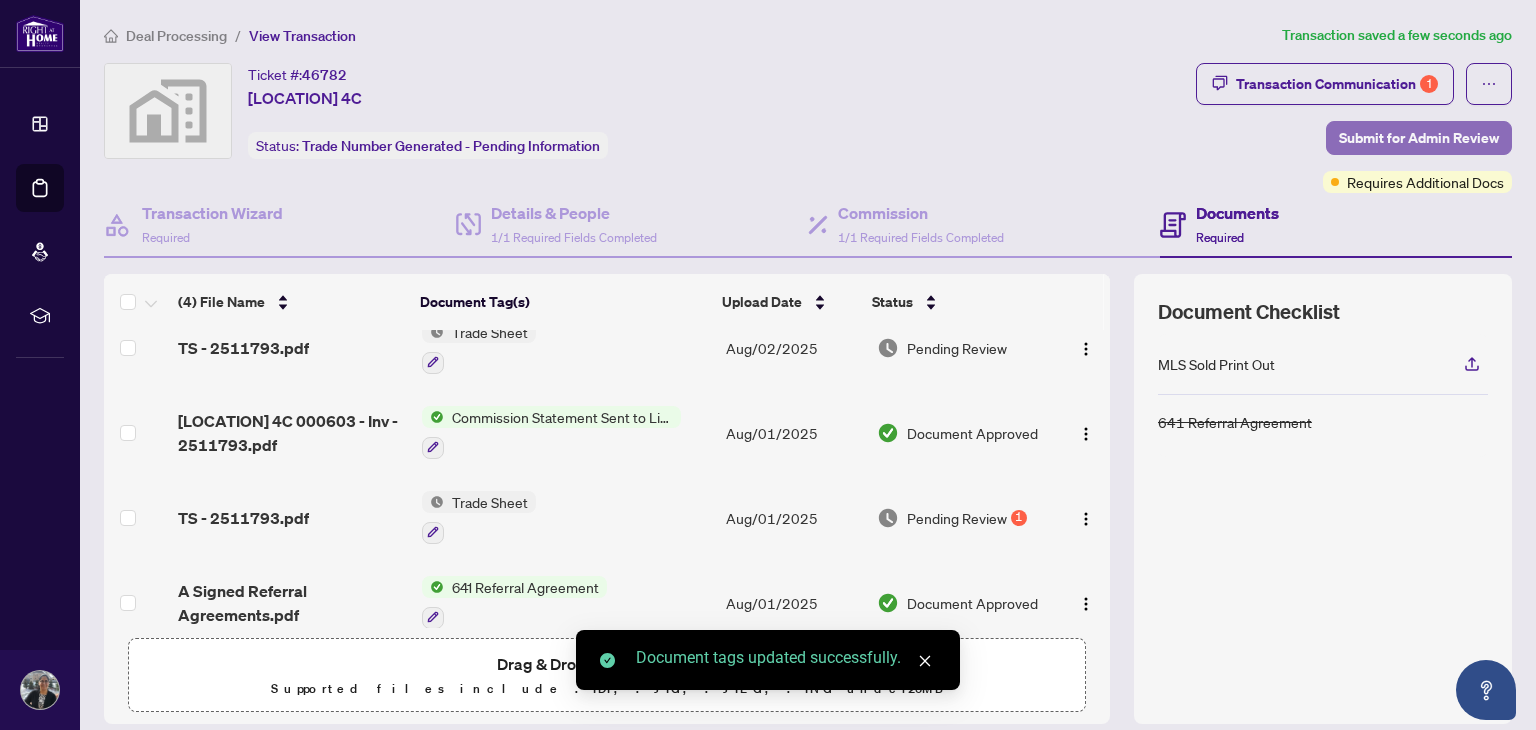 click on "Submit for Admin Review" at bounding box center [1419, 138] 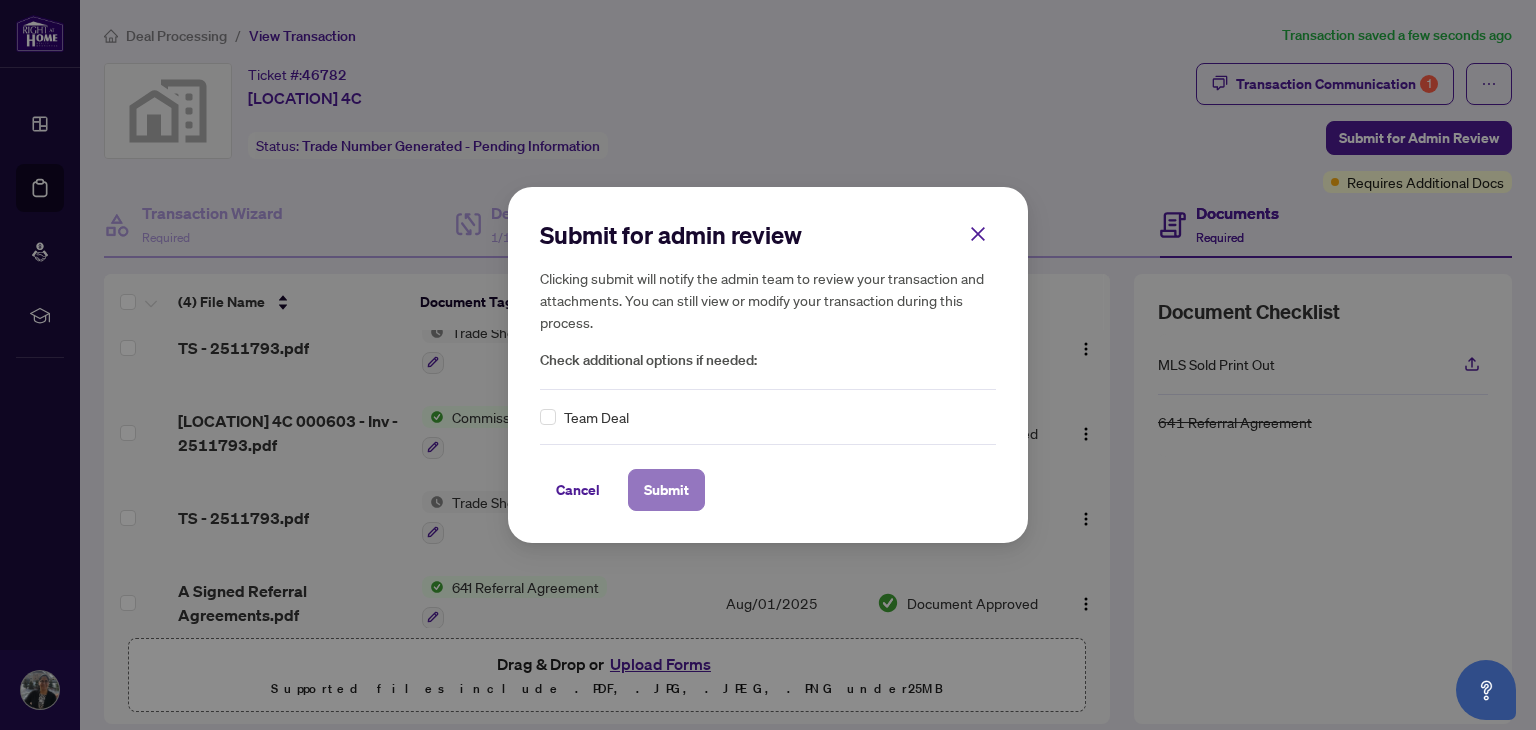 click on "Submit" at bounding box center [666, 490] 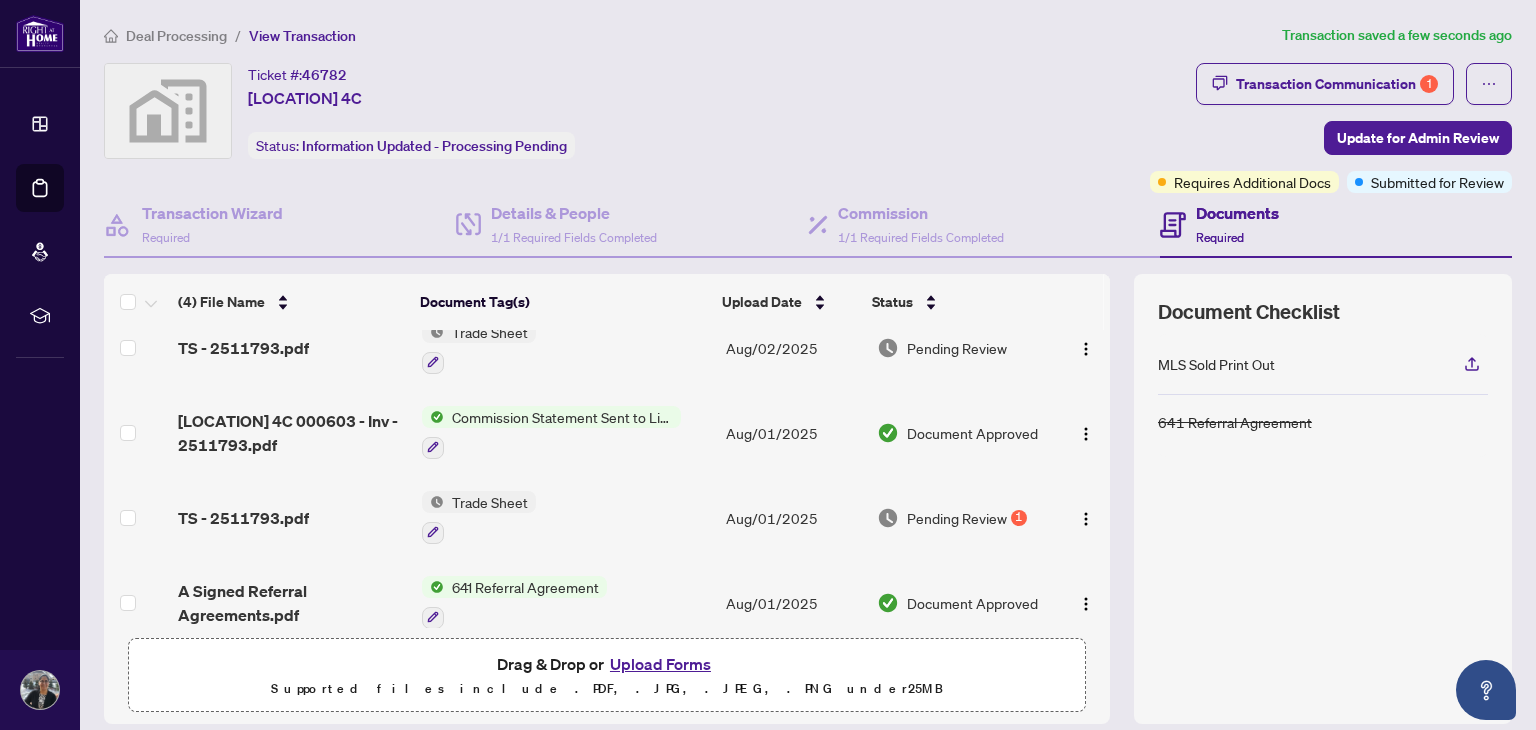 click on "Dashboard Deal Processing Mortgage Referrals rLearning Sukoon Kaur sukoonkaur@yahoo.com Sukoon Kaur   Deal Processing / View Transaction Transaction saved   a few seconds ago Ticket #:  46782 NORTH OAK 4C Status:   Information Updated - Processing Pending Transaction Communication 1 Update for Admin Review Requires Additional Docs Submitted for Review Transaction Wizard Required Details & People 1/1 Required Fields Completed Commission 1/1 Required Fields Completed Documents Required (4) File Name Document Tag(s) Upload Date Status             TS - 2511793.pdf Trade Sheet Aug/02/2025 Pending Review NORTH OAK 4C 000603 - Inv - 2511793.pdf Commission Statement Sent to Listing Brokerage Aug/01/2025 Document Approved TS - 2511793.pdf Trade Sheet Aug/01/2025 Pending Review 1 A Signed Referral Agreements.pdf 641 Referral Agreement Aug/01/2025 Document Approved Drag & Drop or Upload Forms Supported files include   .PDF, .JPG, .JPEG, .PNG   under  25 MB Document Checklist MLS Sold Print Out Next Tab" at bounding box center (768, 365) 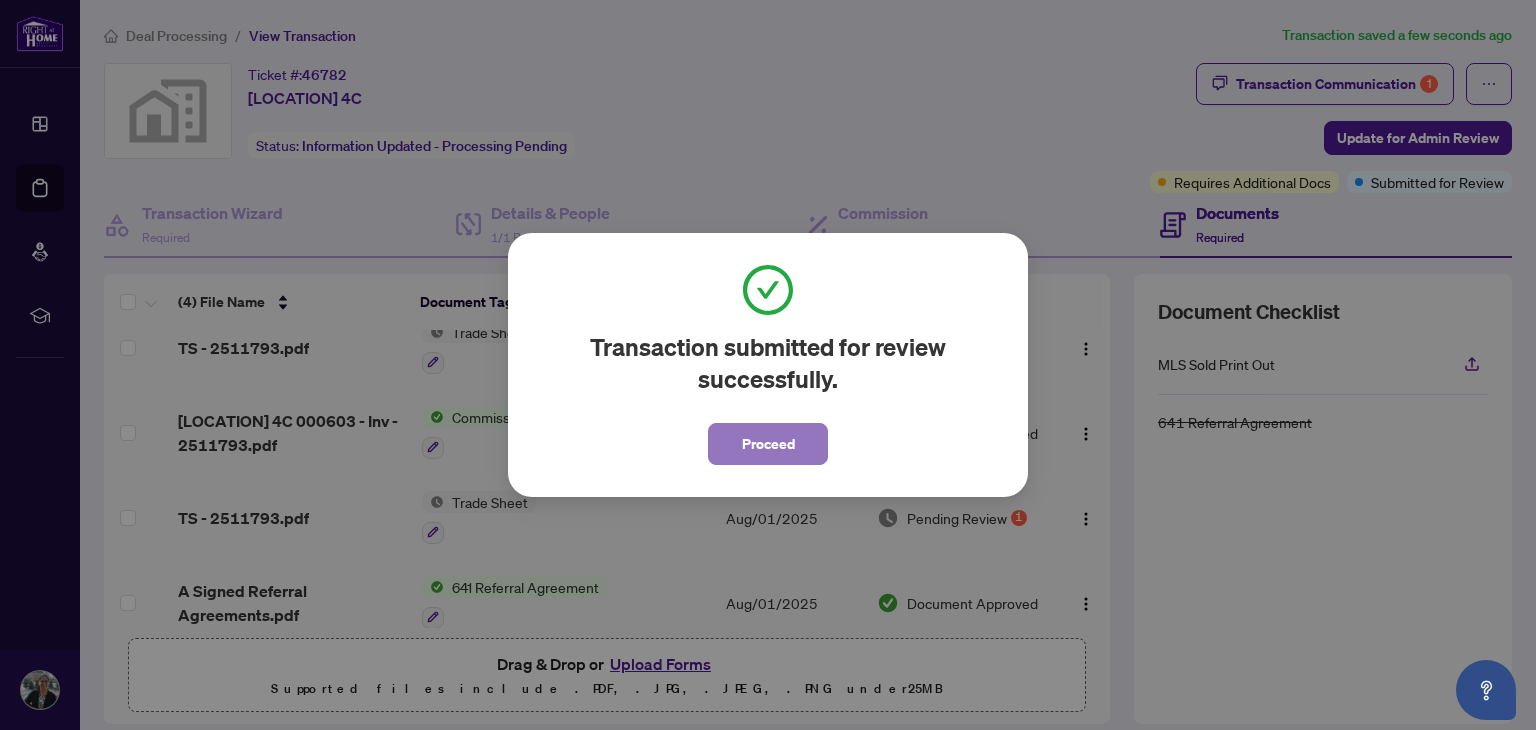 click on "Proceed" at bounding box center (768, 444) 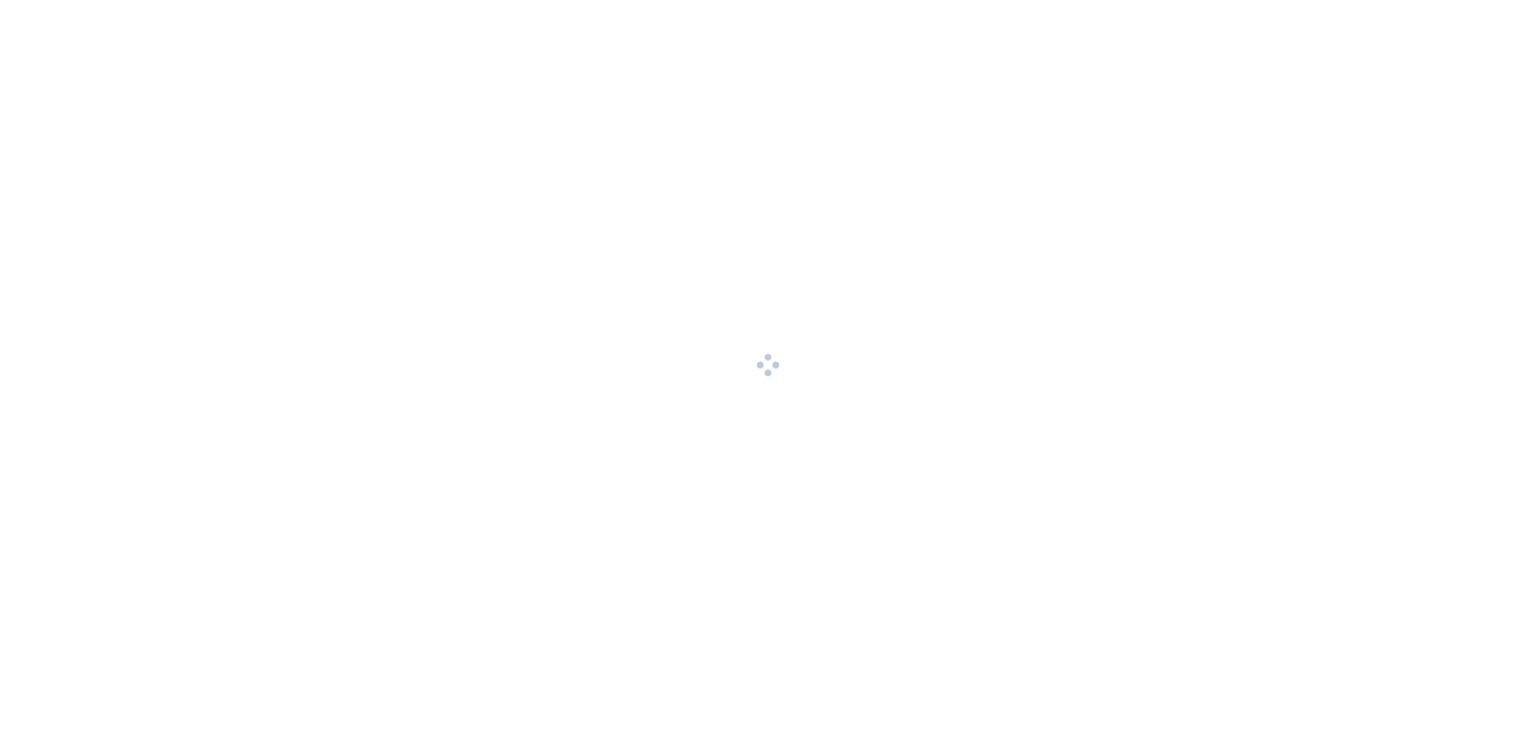 scroll, scrollTop: 0, scrollLeft: 0, axis: both 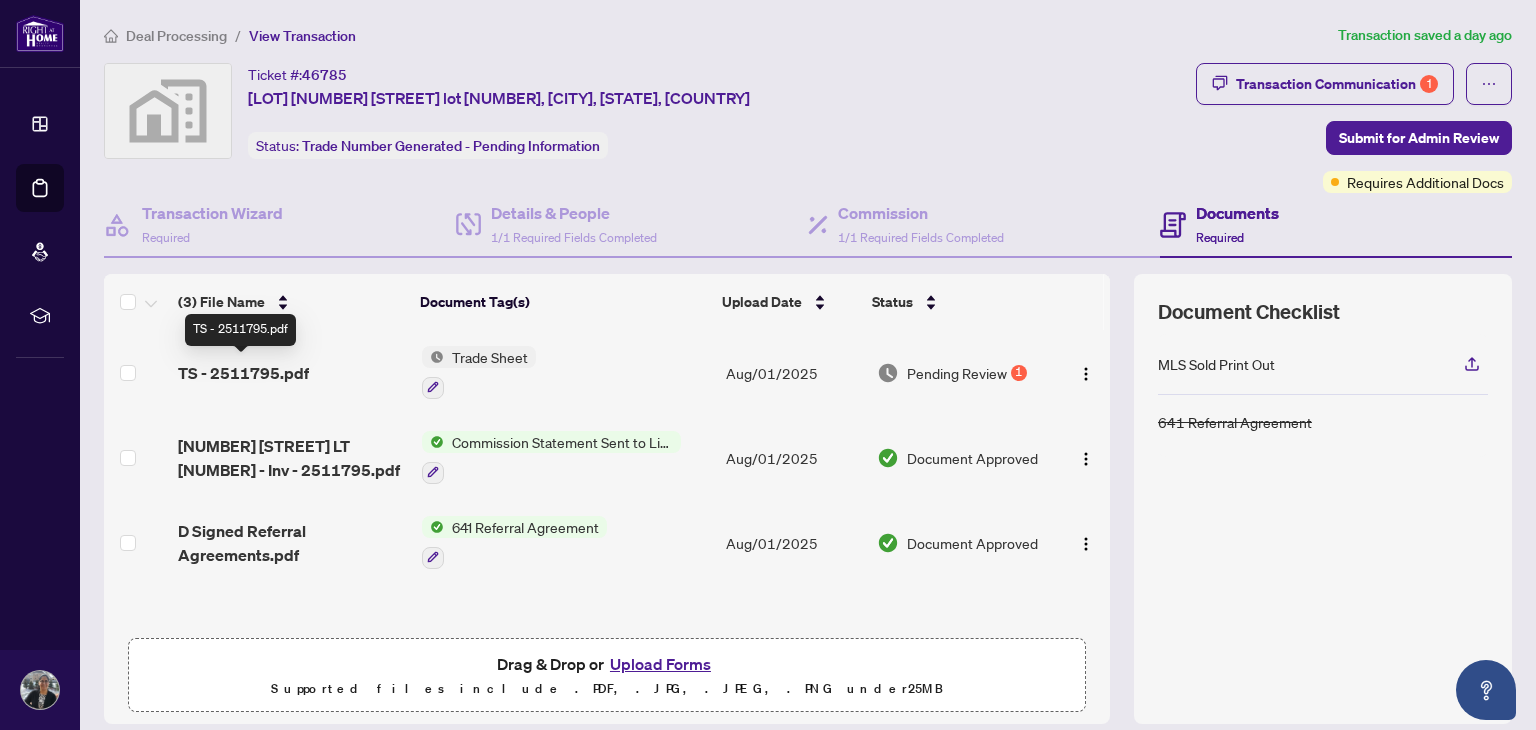 click on "TS - 2511795.pdf" at bounding box center (243, 373) 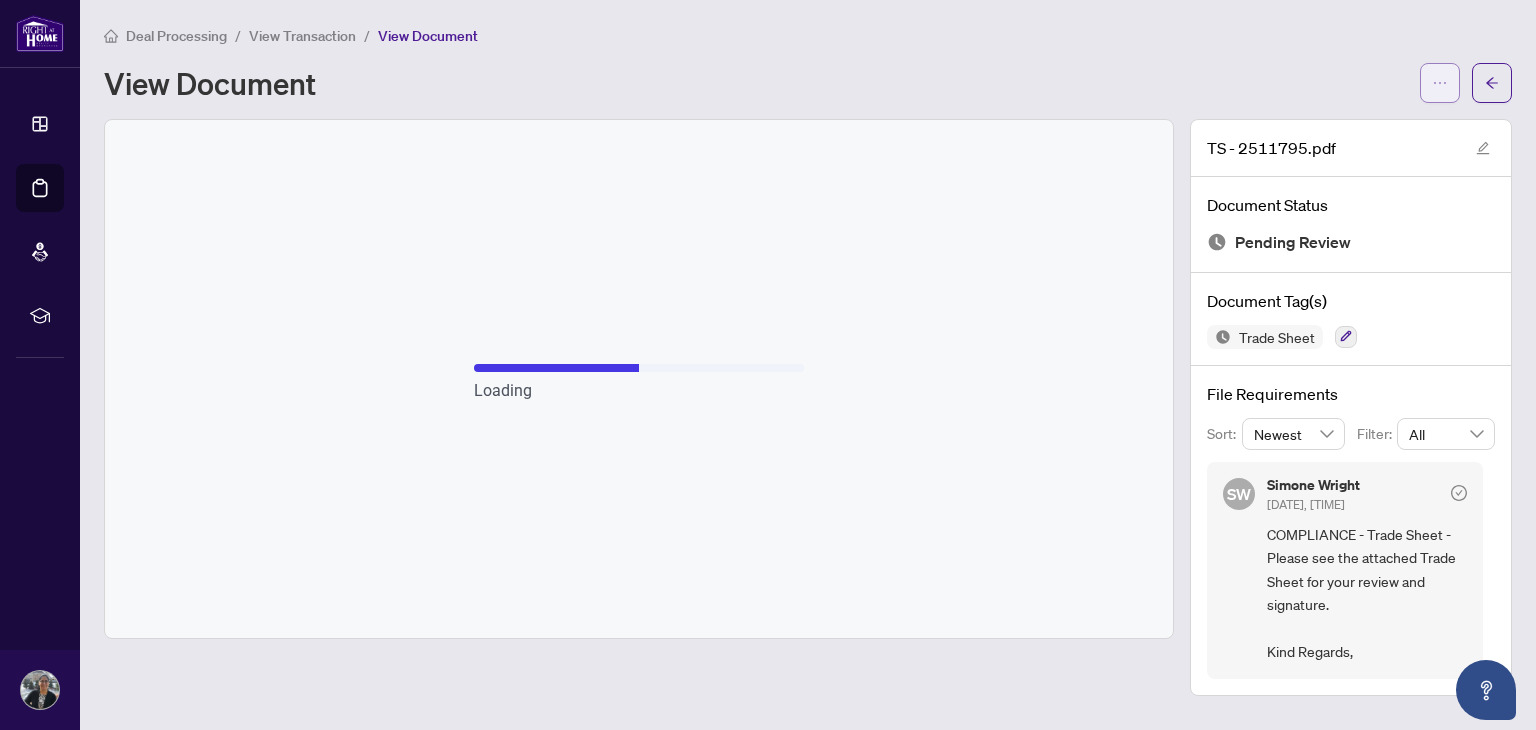 click 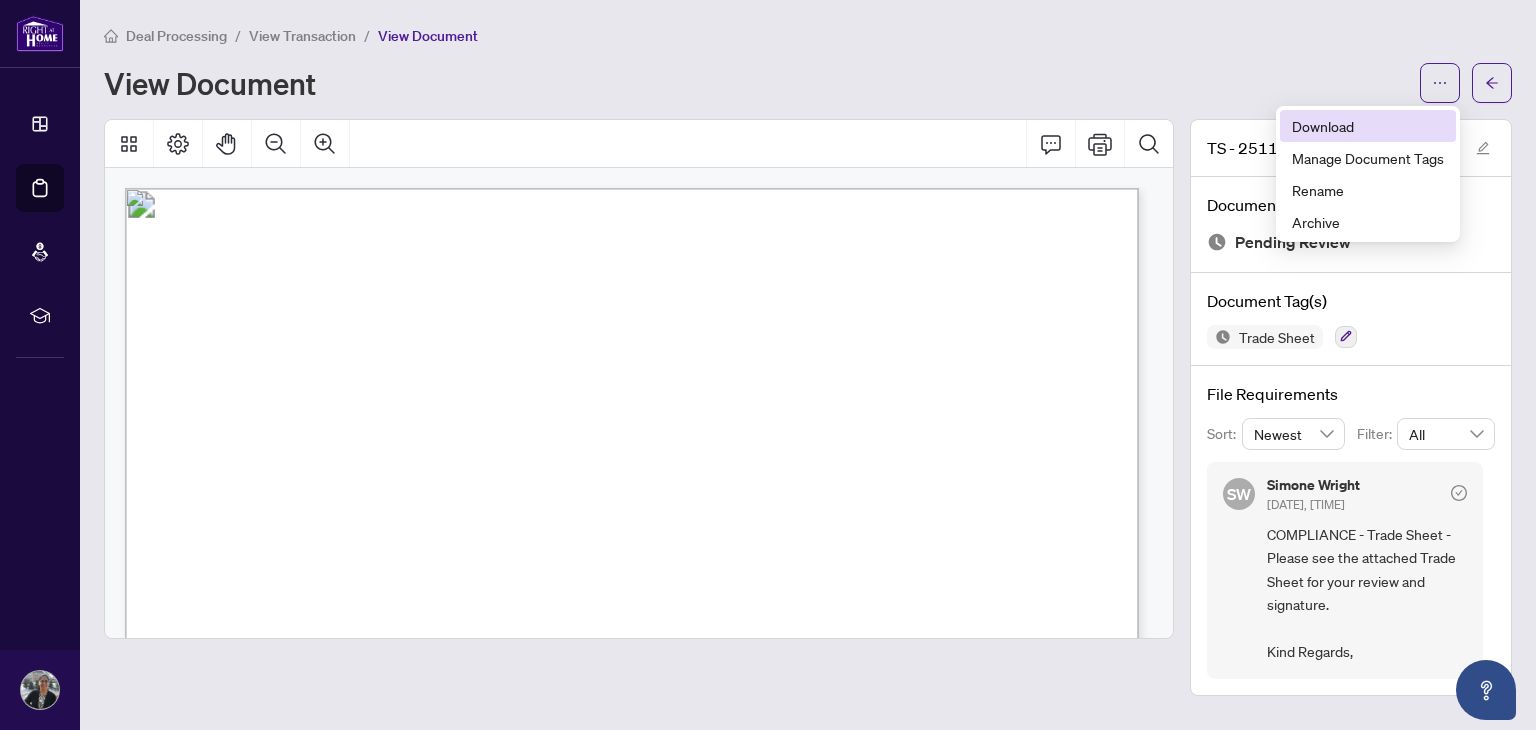 click on "Download" at bounding box center (1368, 126) 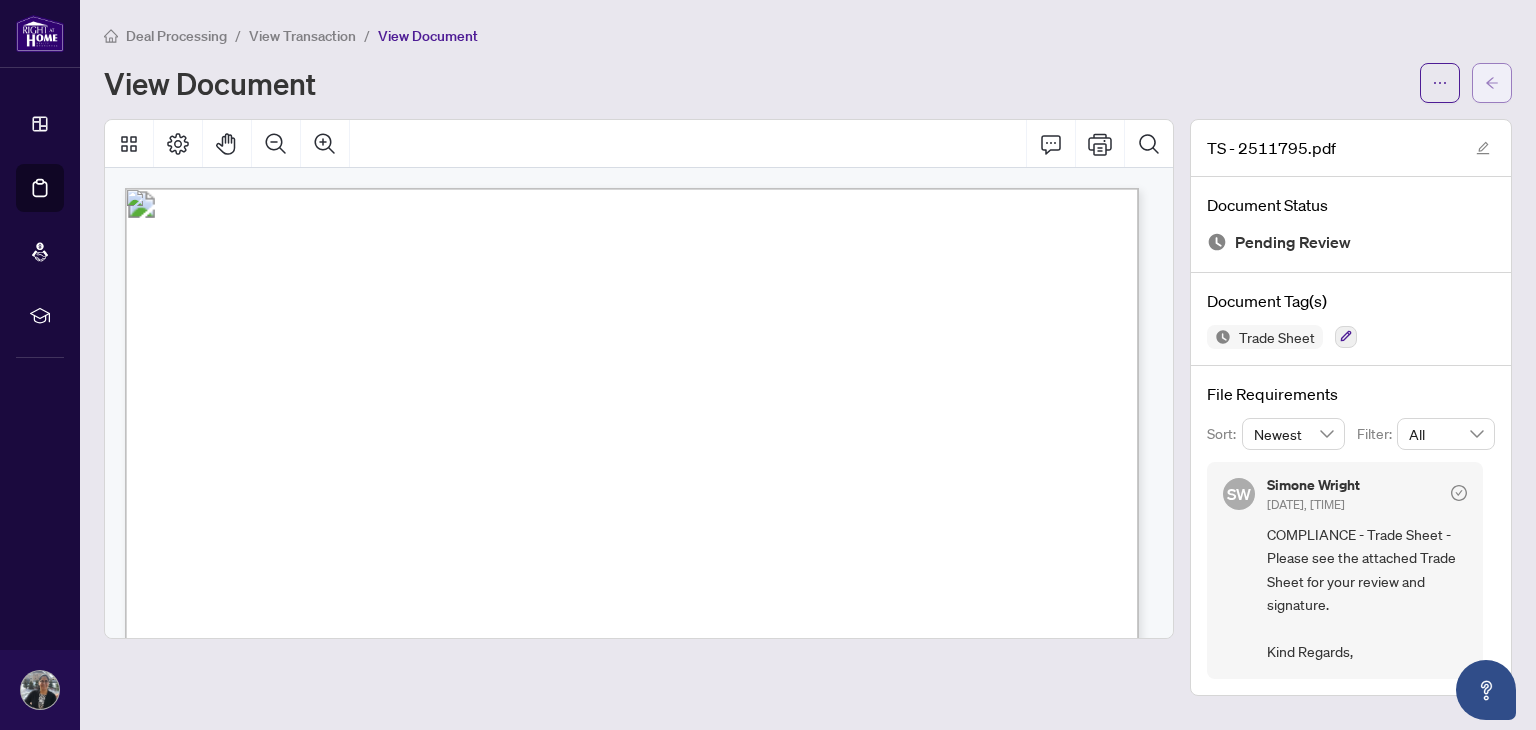 click at bounding box center (1492, 83) 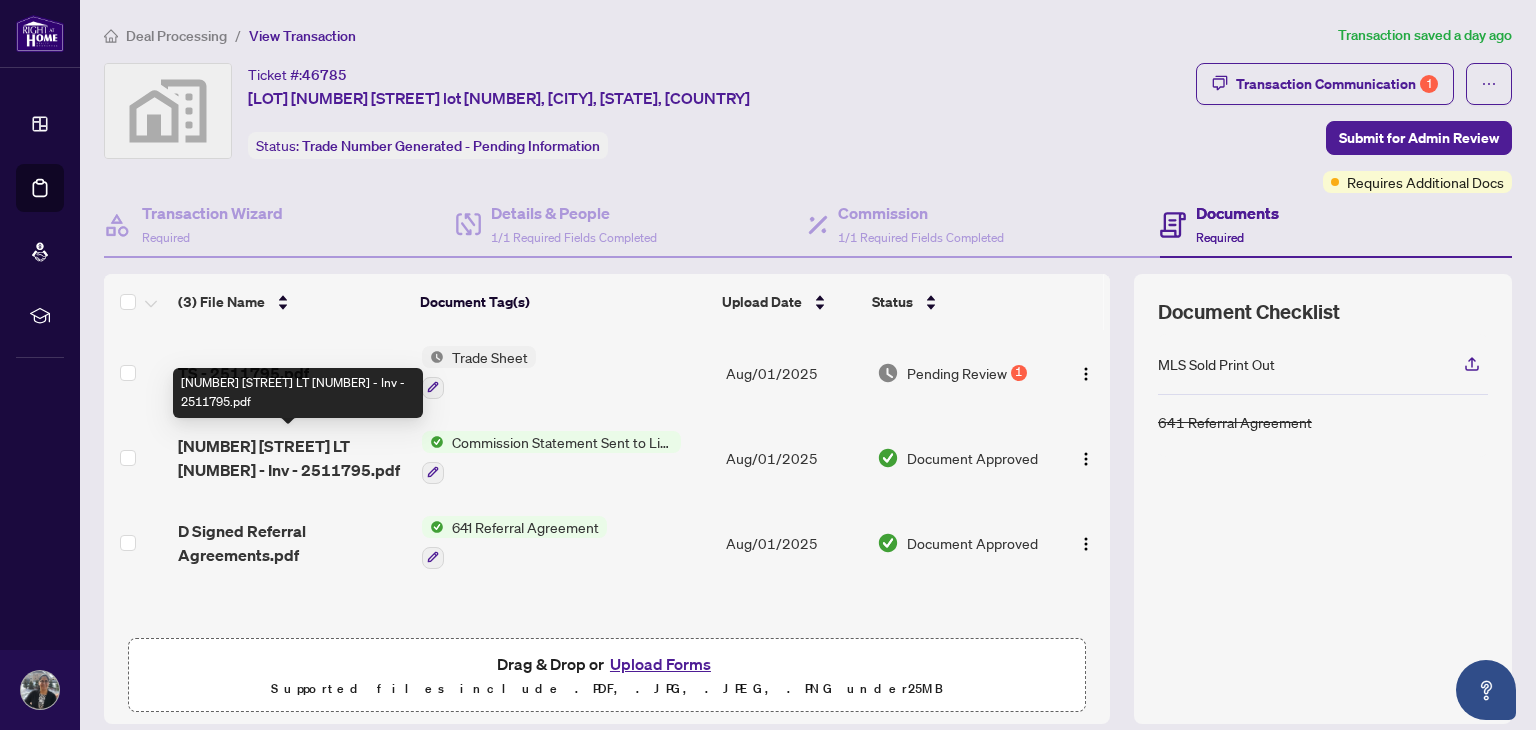 click on "[NUMBER] [STREET] LT [NUMBER] - Inv - 2511795.pdf" at bounding box center (291, 458) 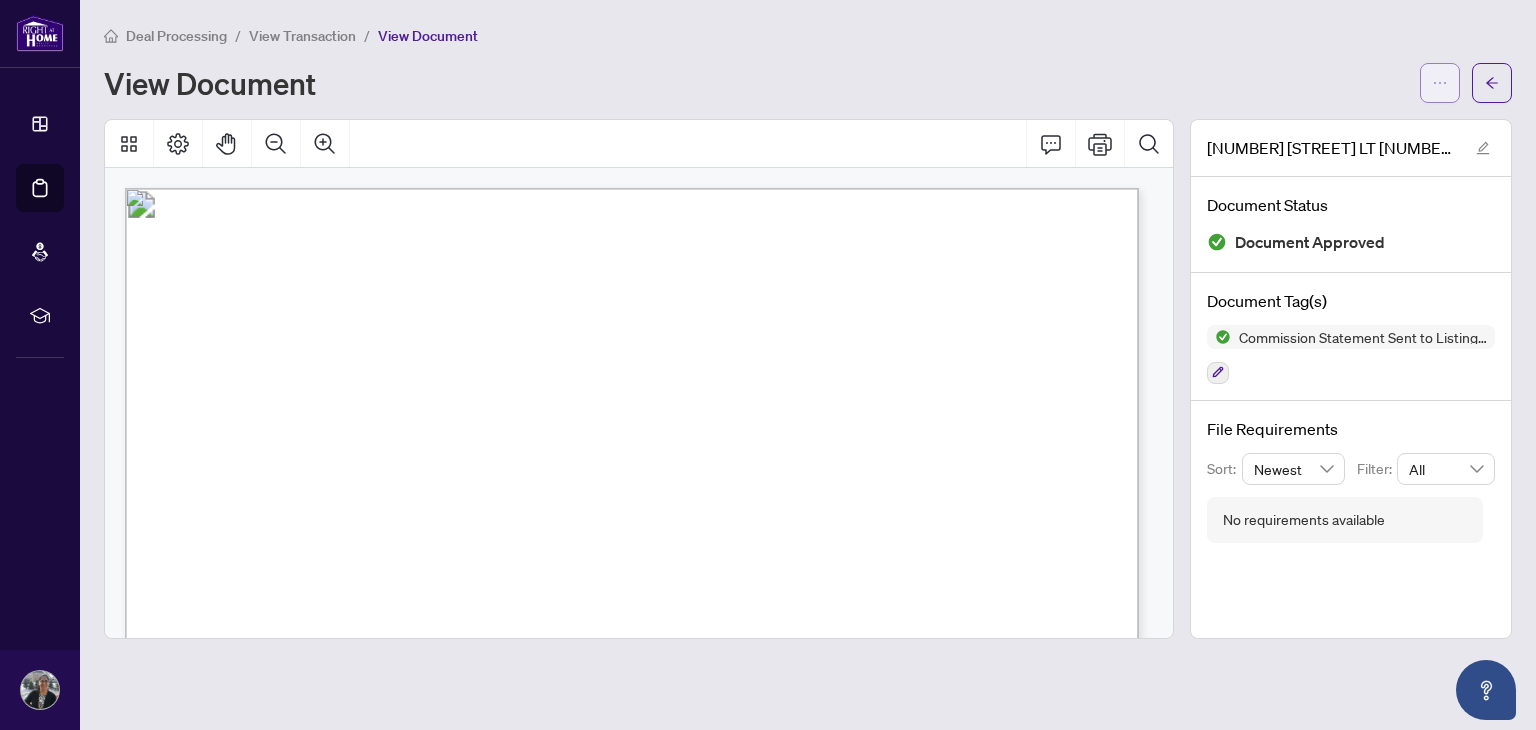 click at bounding box center [1440, 83] 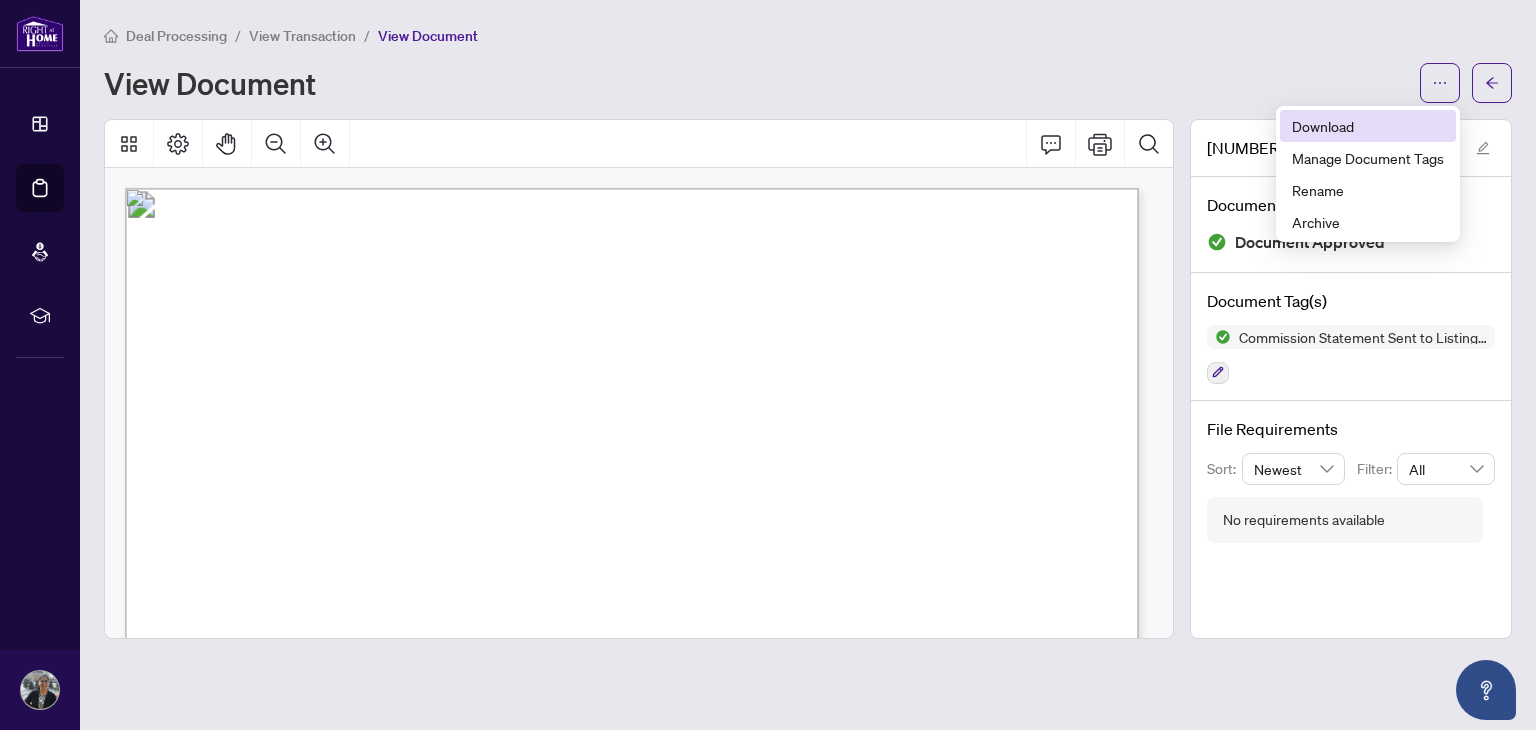 click on "Download" at bounding box center [1368, 126] 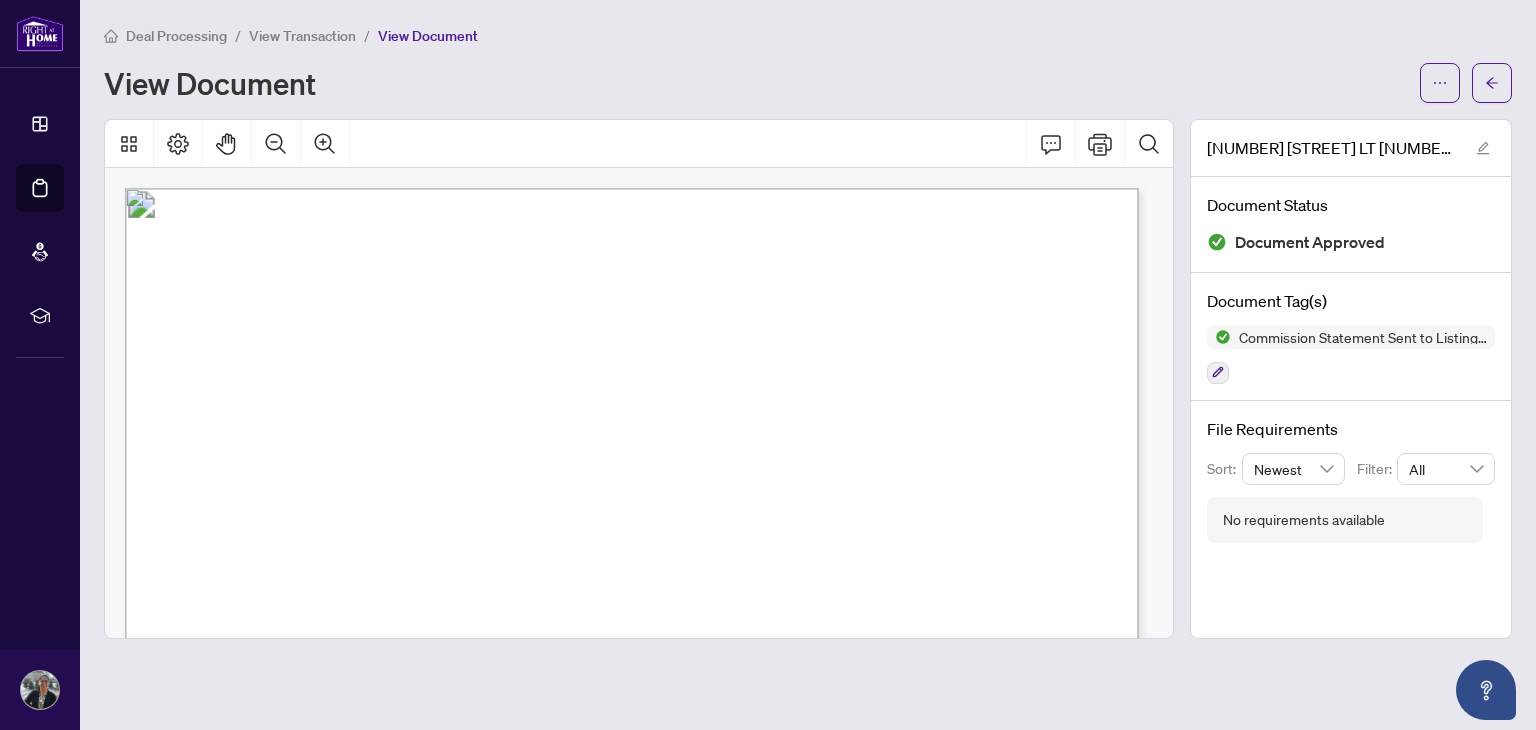 click 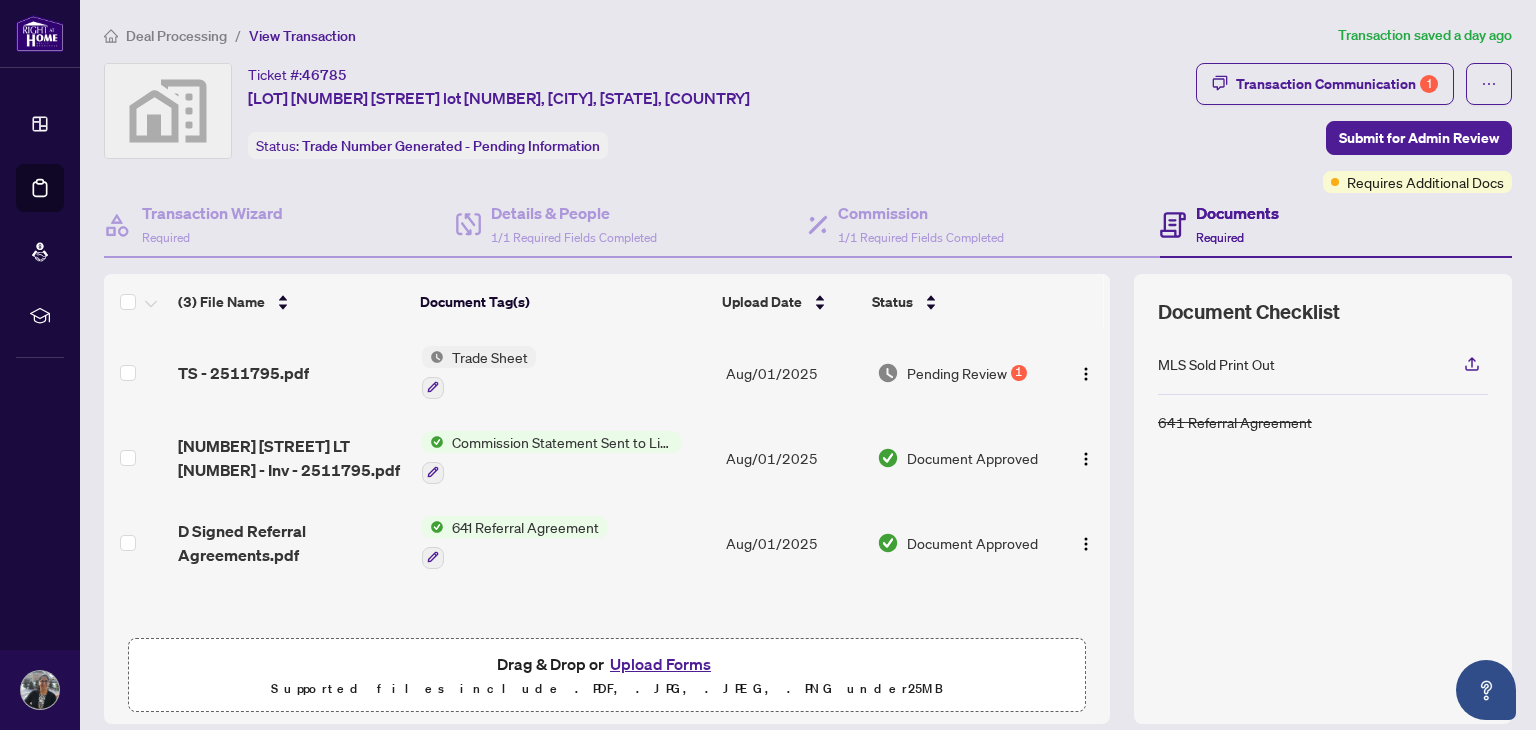 click on "Upload Forms" at bounding box center (660, 664) 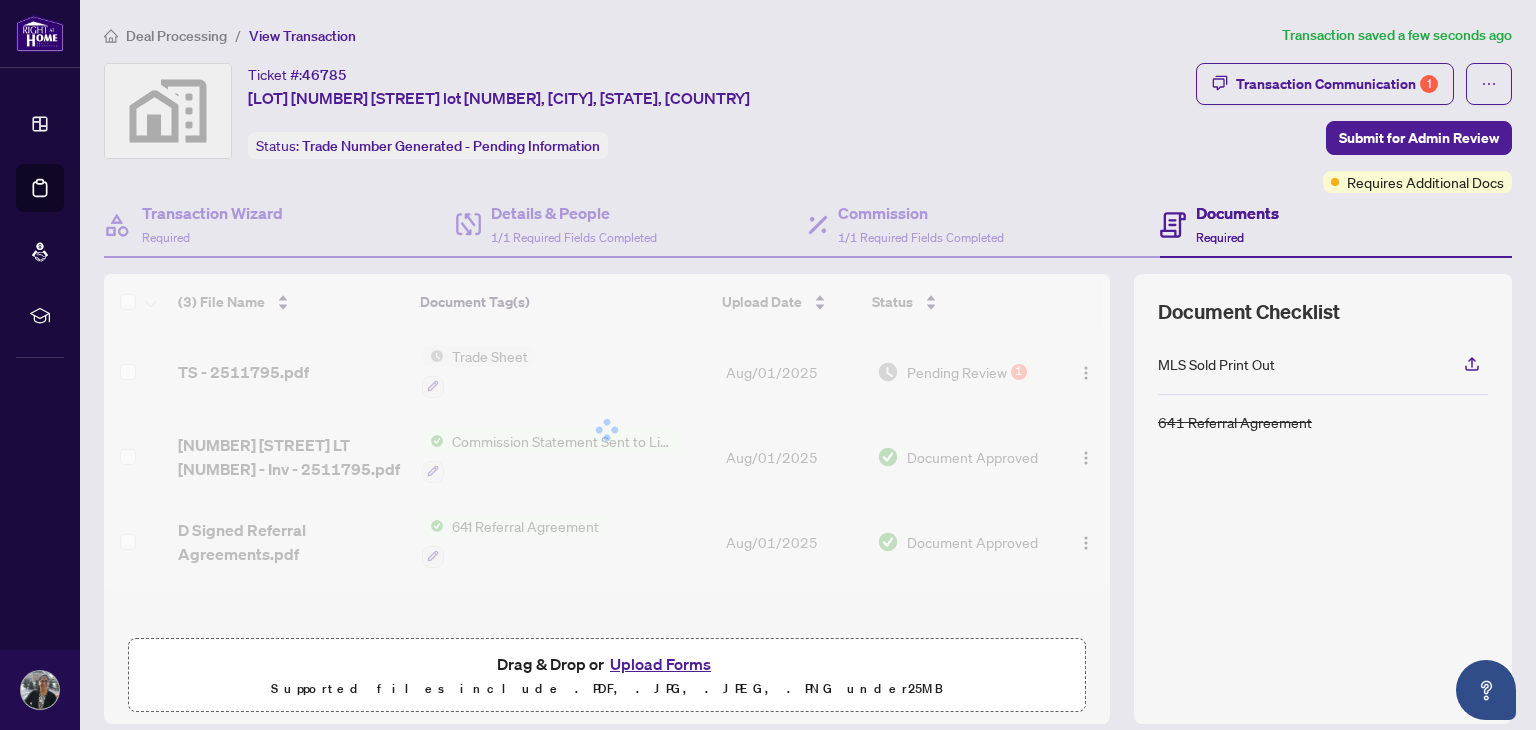scroll, scrollTop: 0, scrollLeft: 0, axis: both 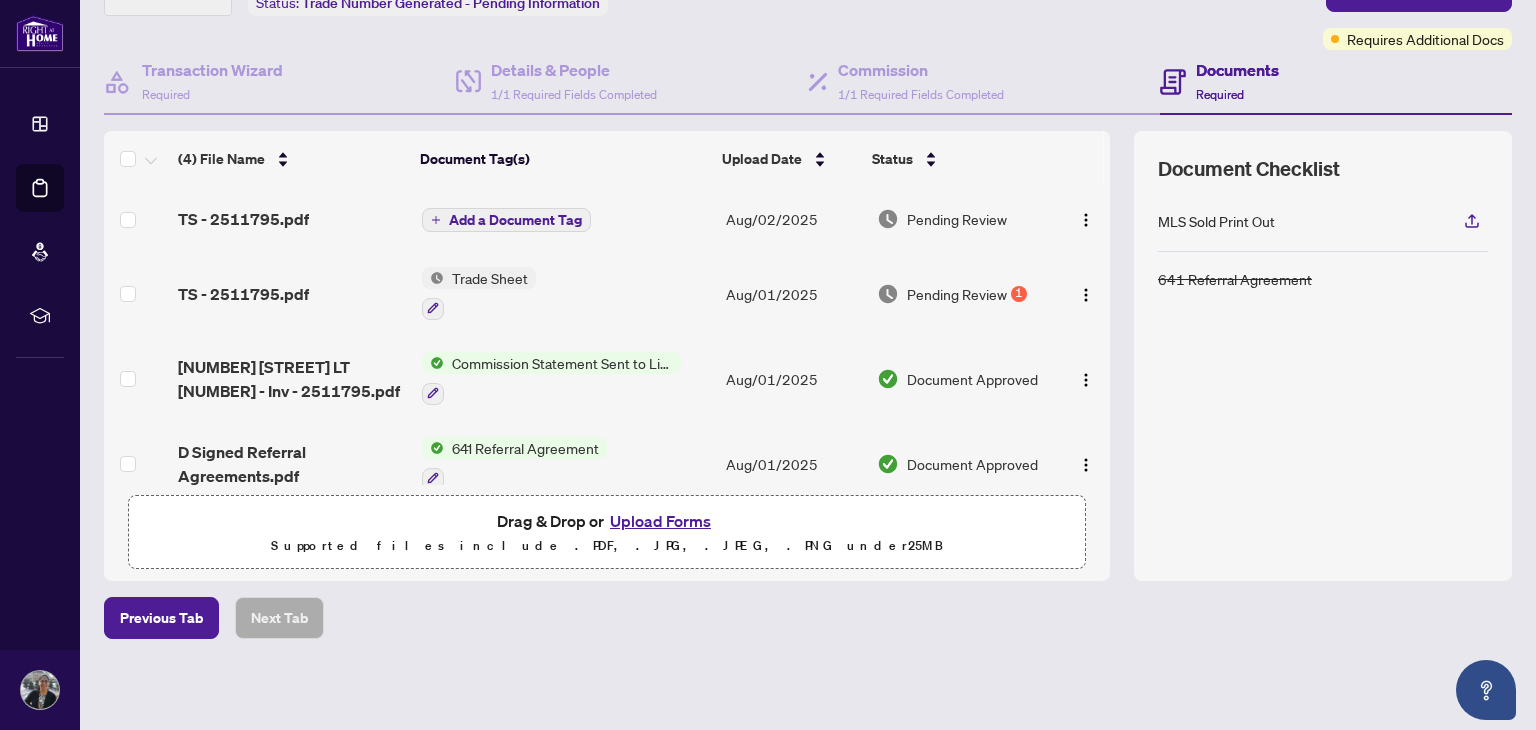 click on "Add a Document Tag" at bounding box center [515, 220] 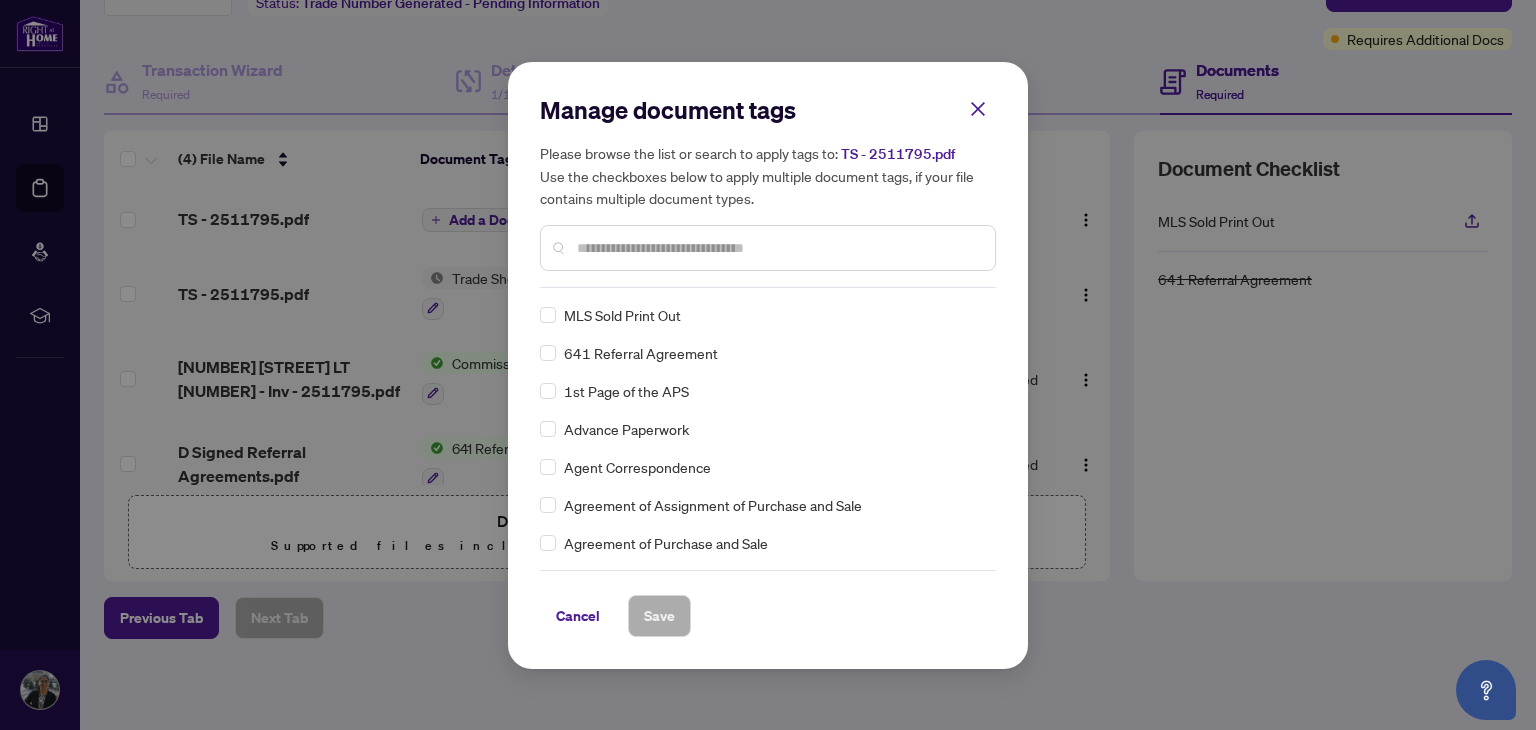 click at bounding box center (778, 248) 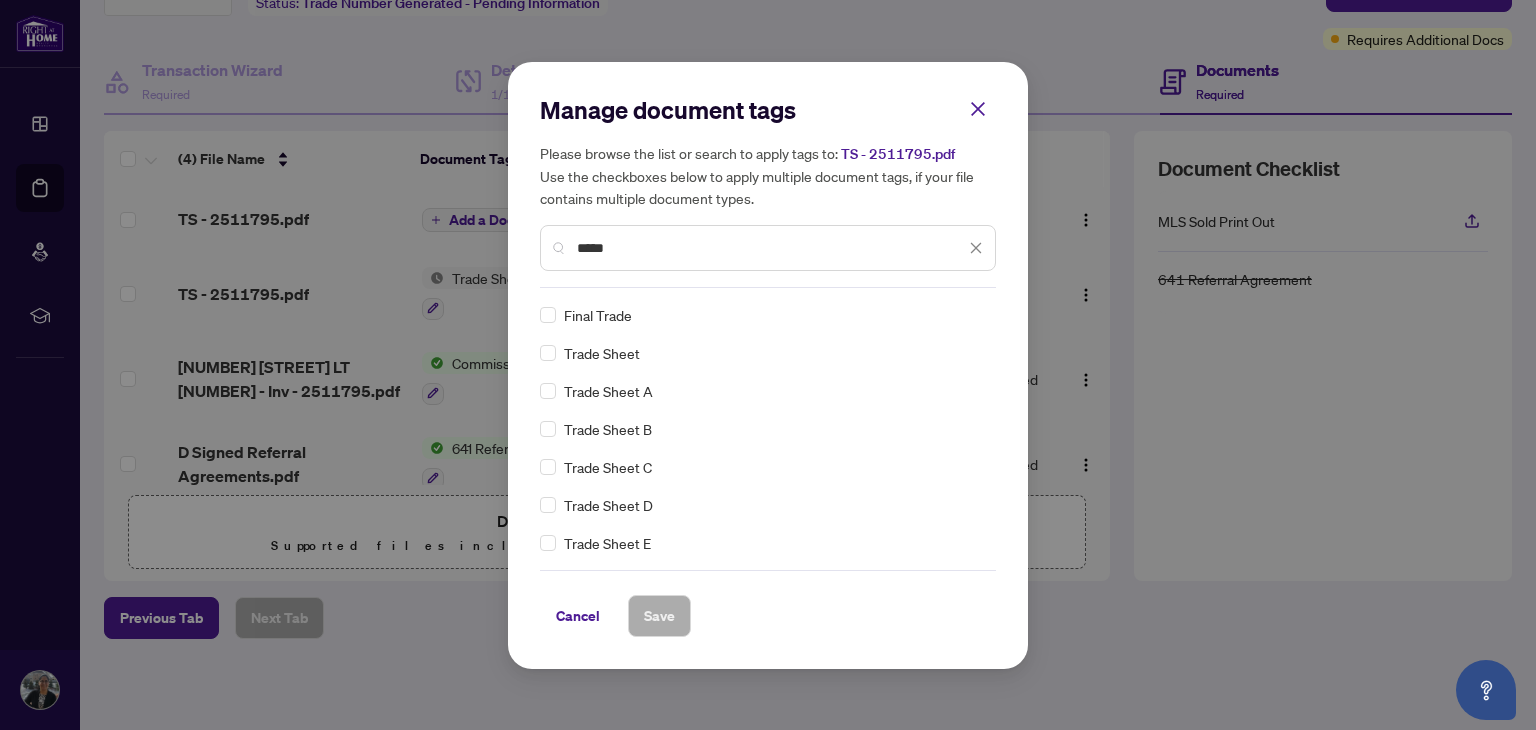type on "*****" 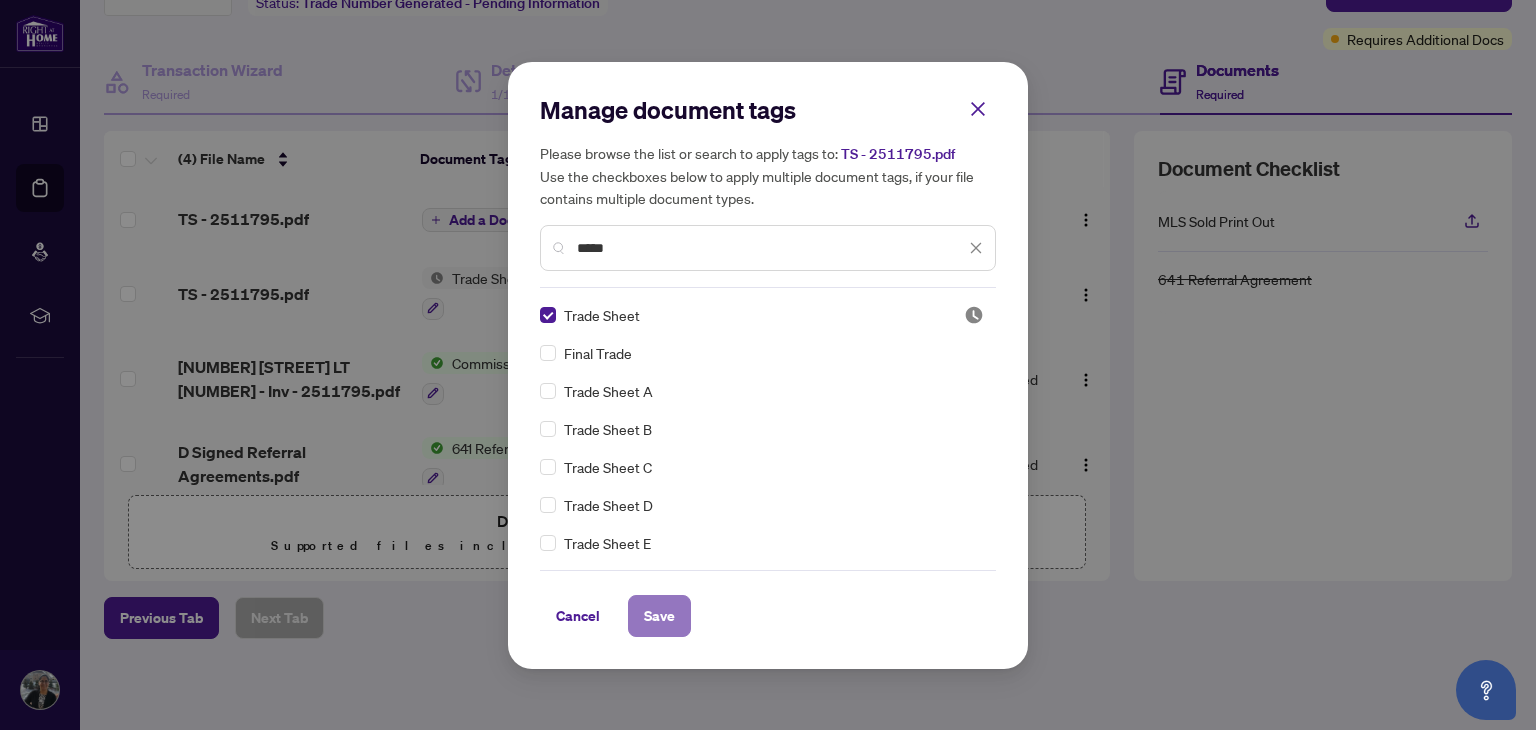 click on "Save" at bounding box center (659, 616) 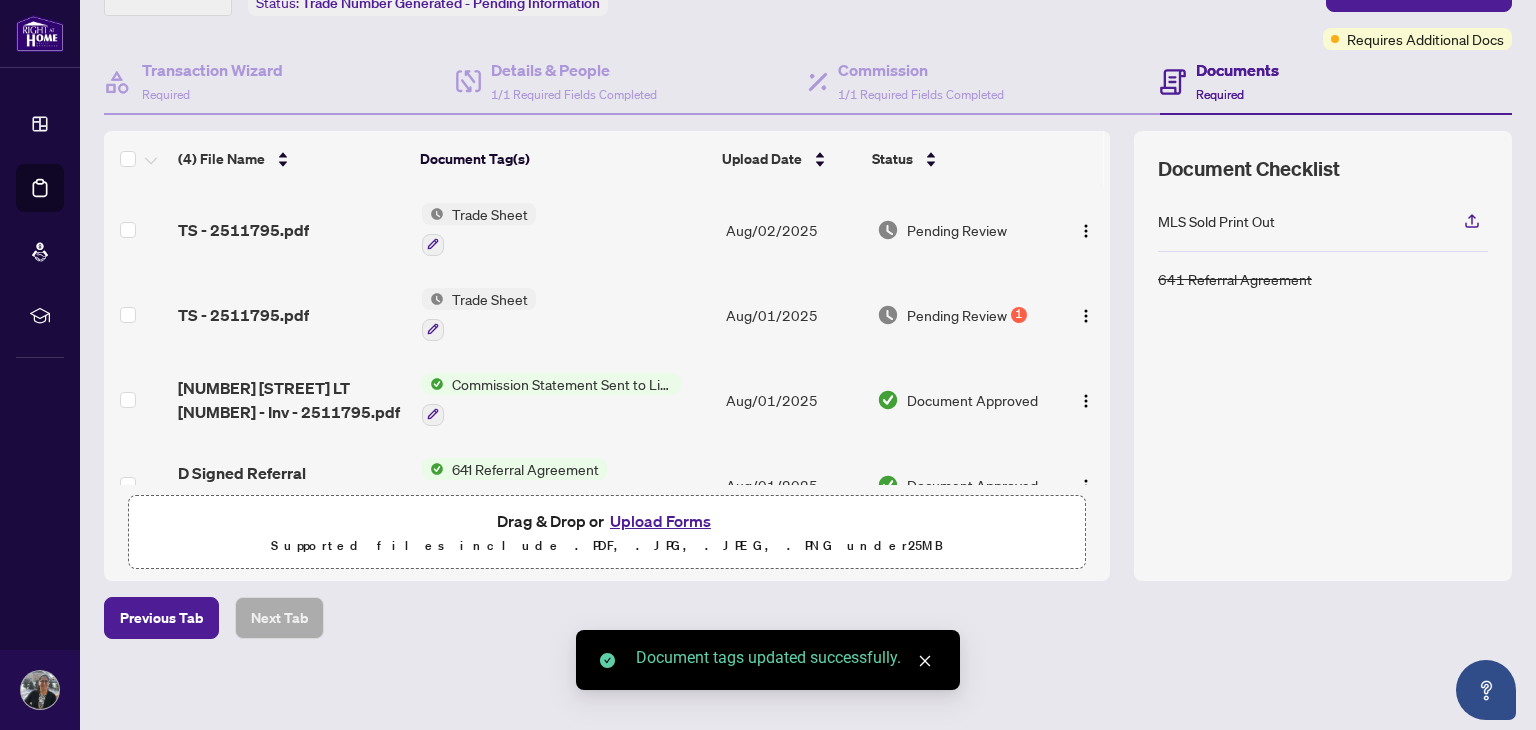 scroll, scrollTop: 0, scrollLeft: 0, axis: both 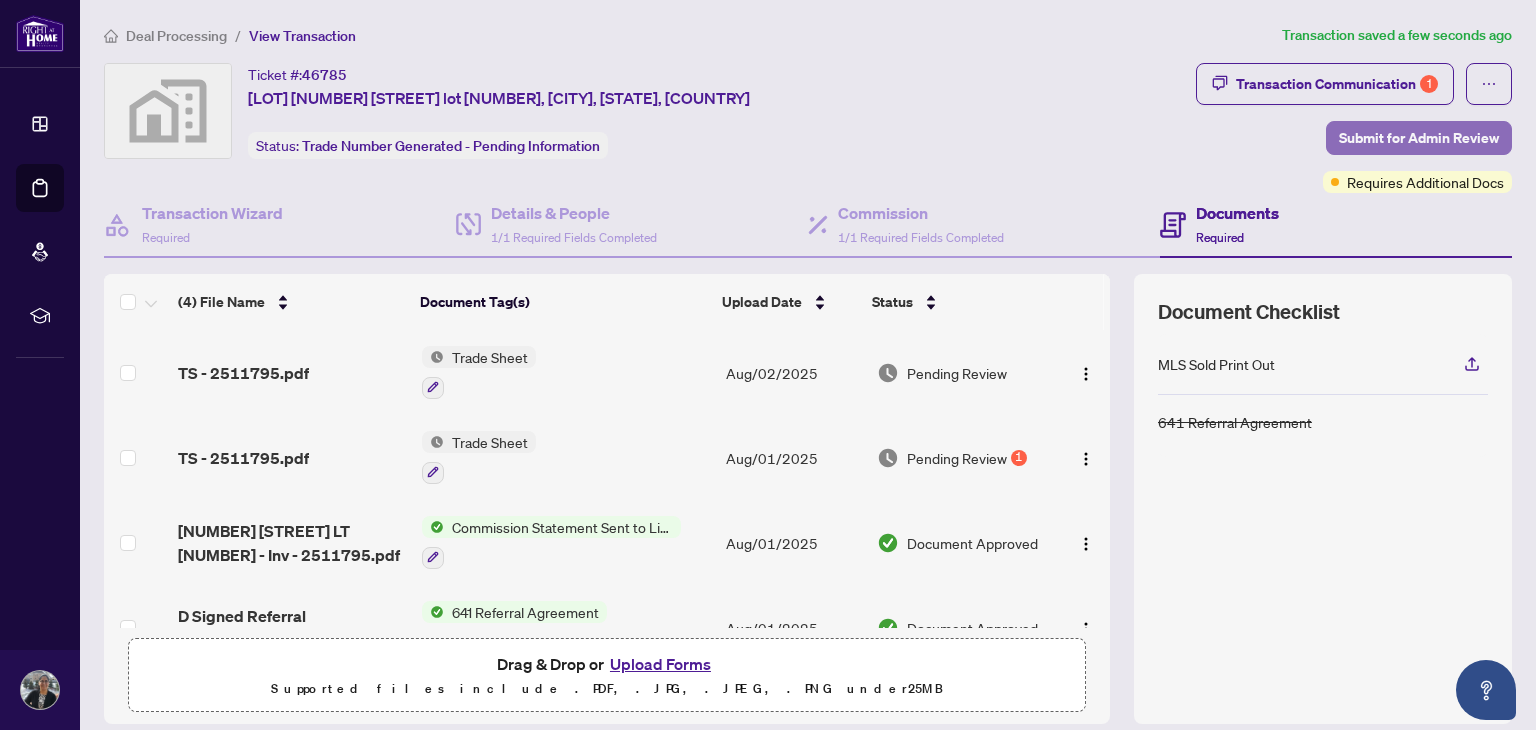 click on "Submit for Admin Review" at bounding box center (1419, 138) 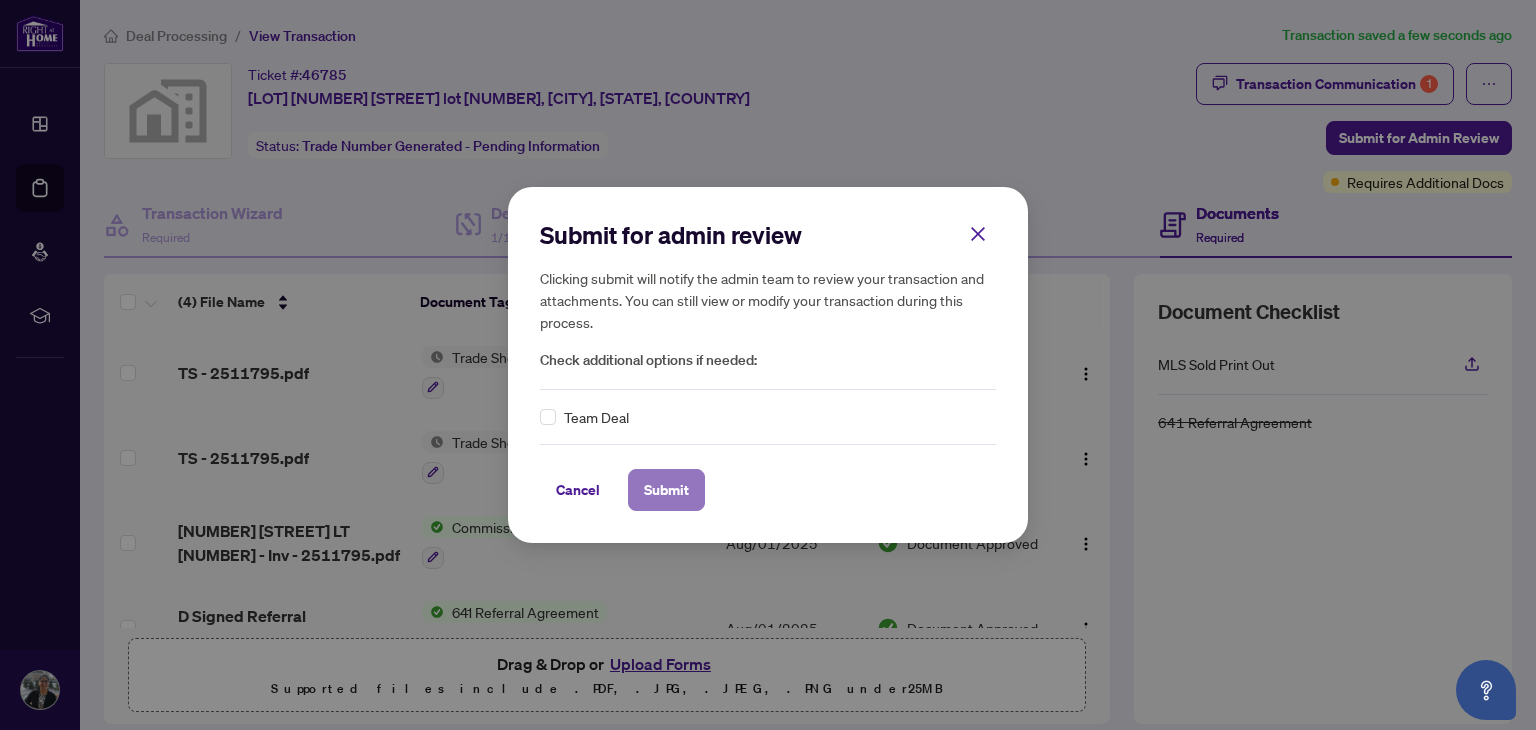 click on "Submit" at bounding box center (666, 490) 